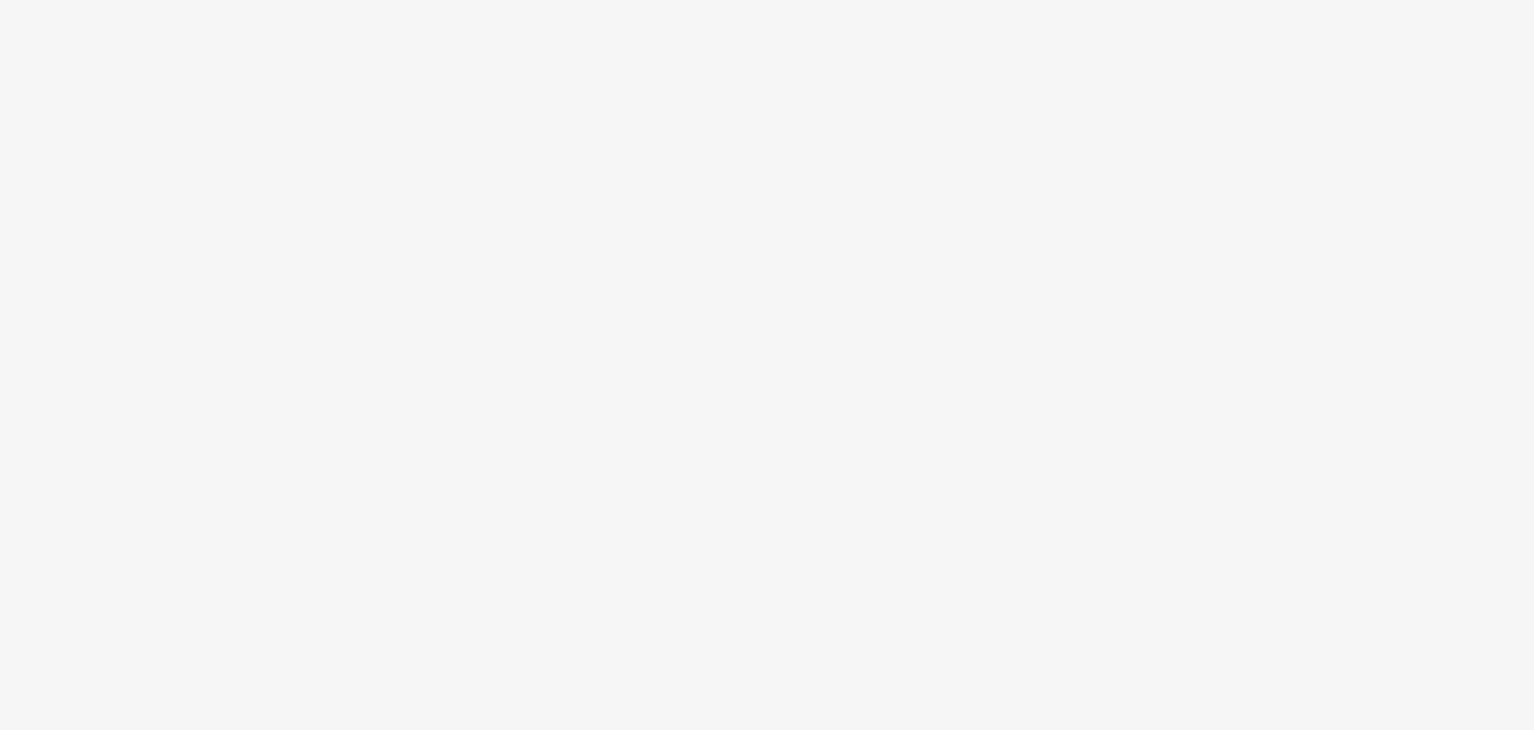 scroll, scrollTop: 0, scrollLeft: 0, axis: both 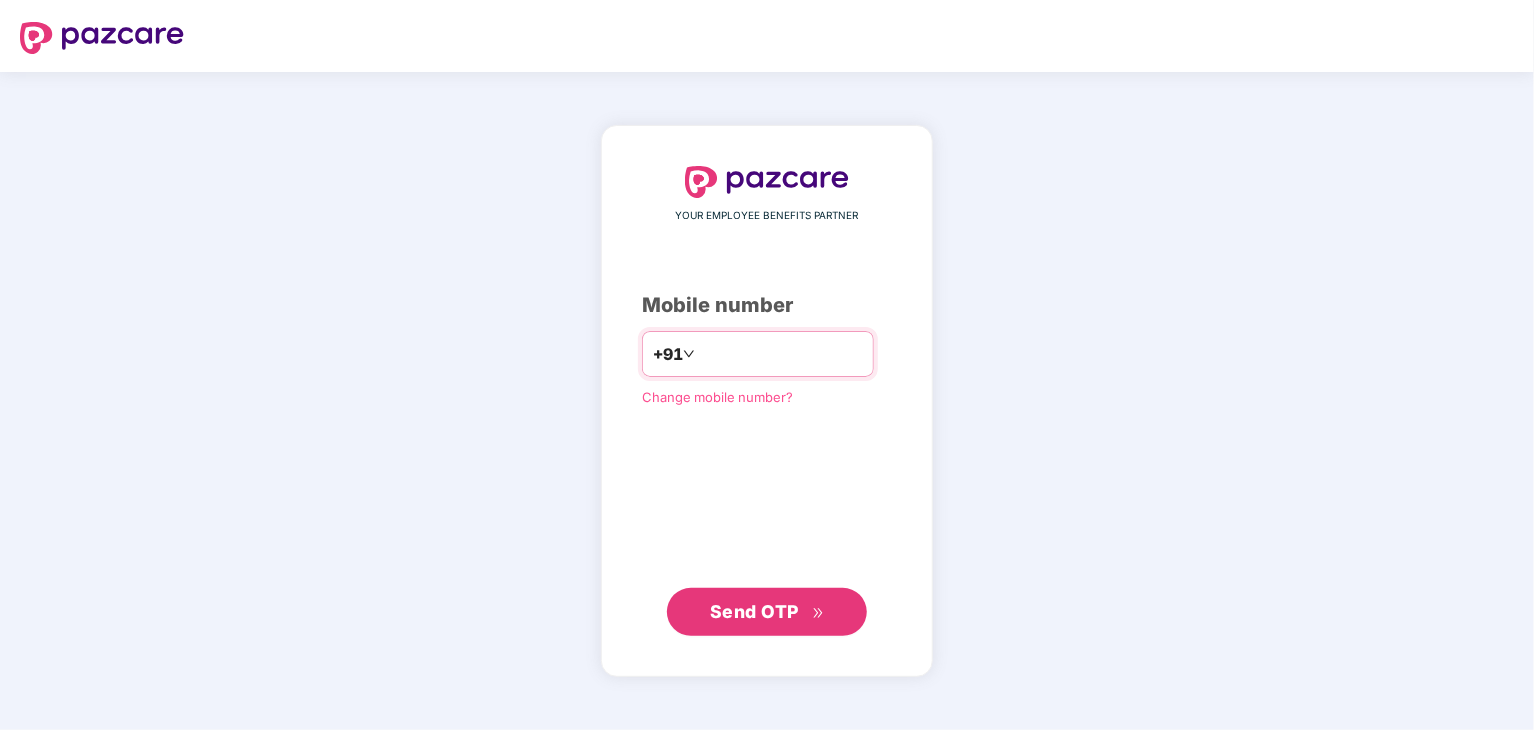 click at bounding box center (781, 354) 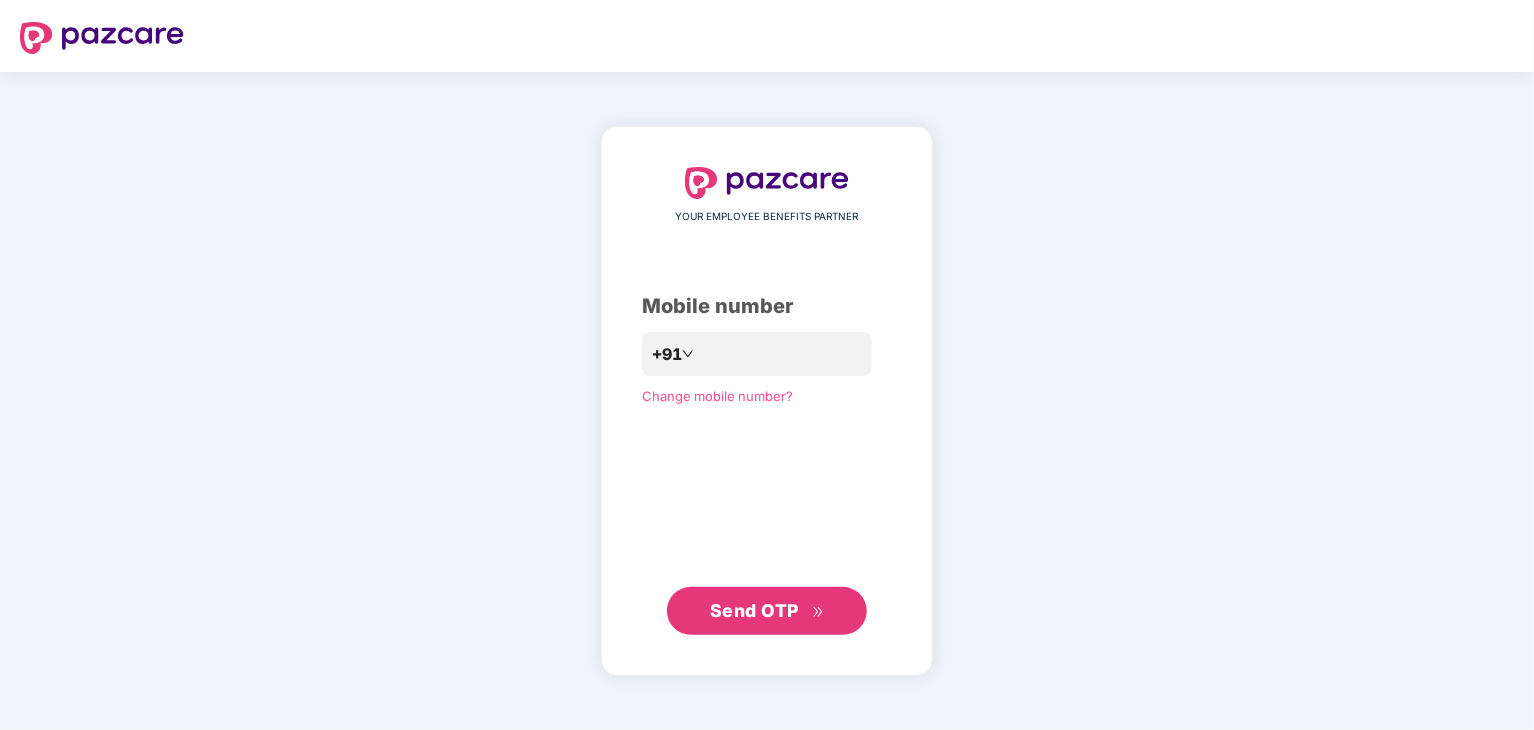 click on "Send OTP" at bounding box center [767, 611] 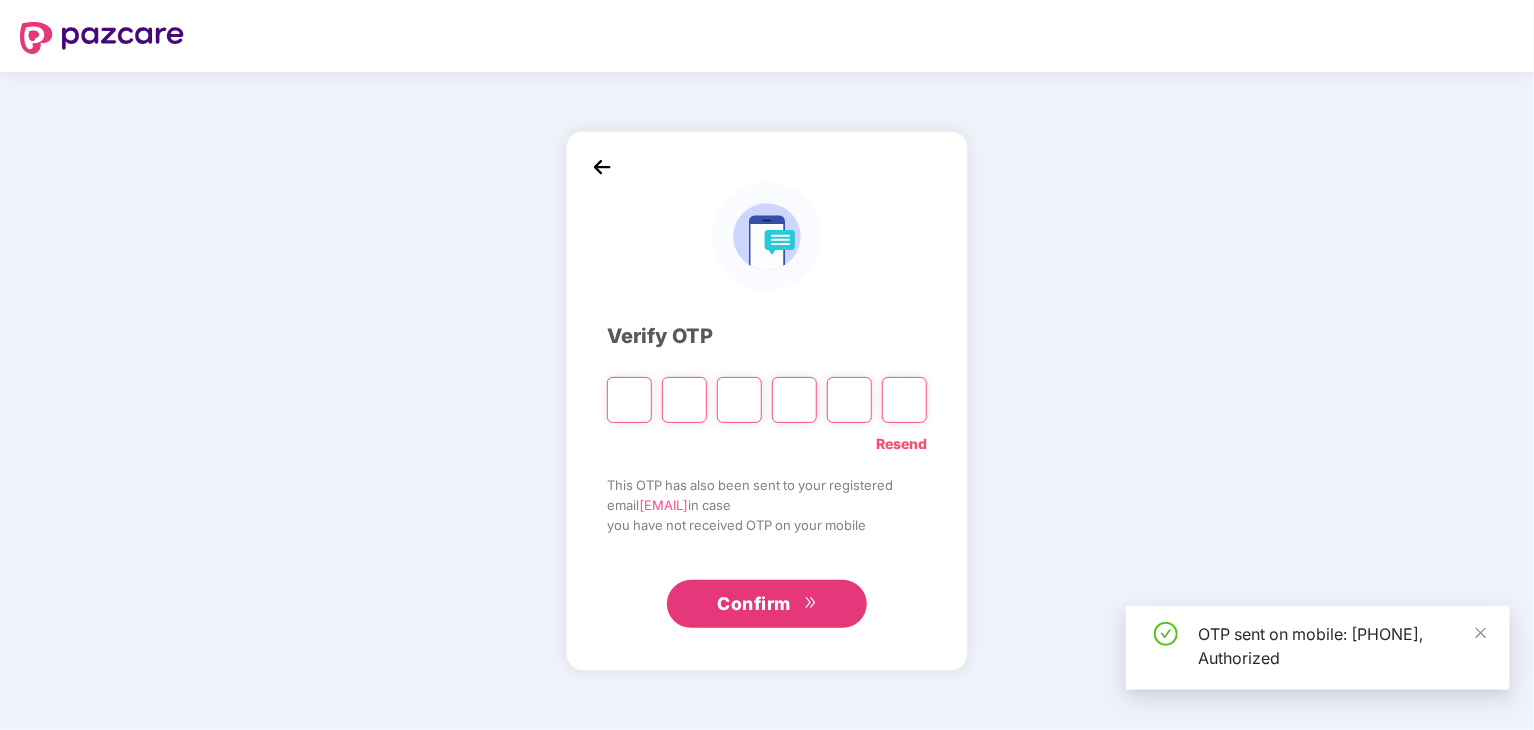 click at bounding box center [629, 400] 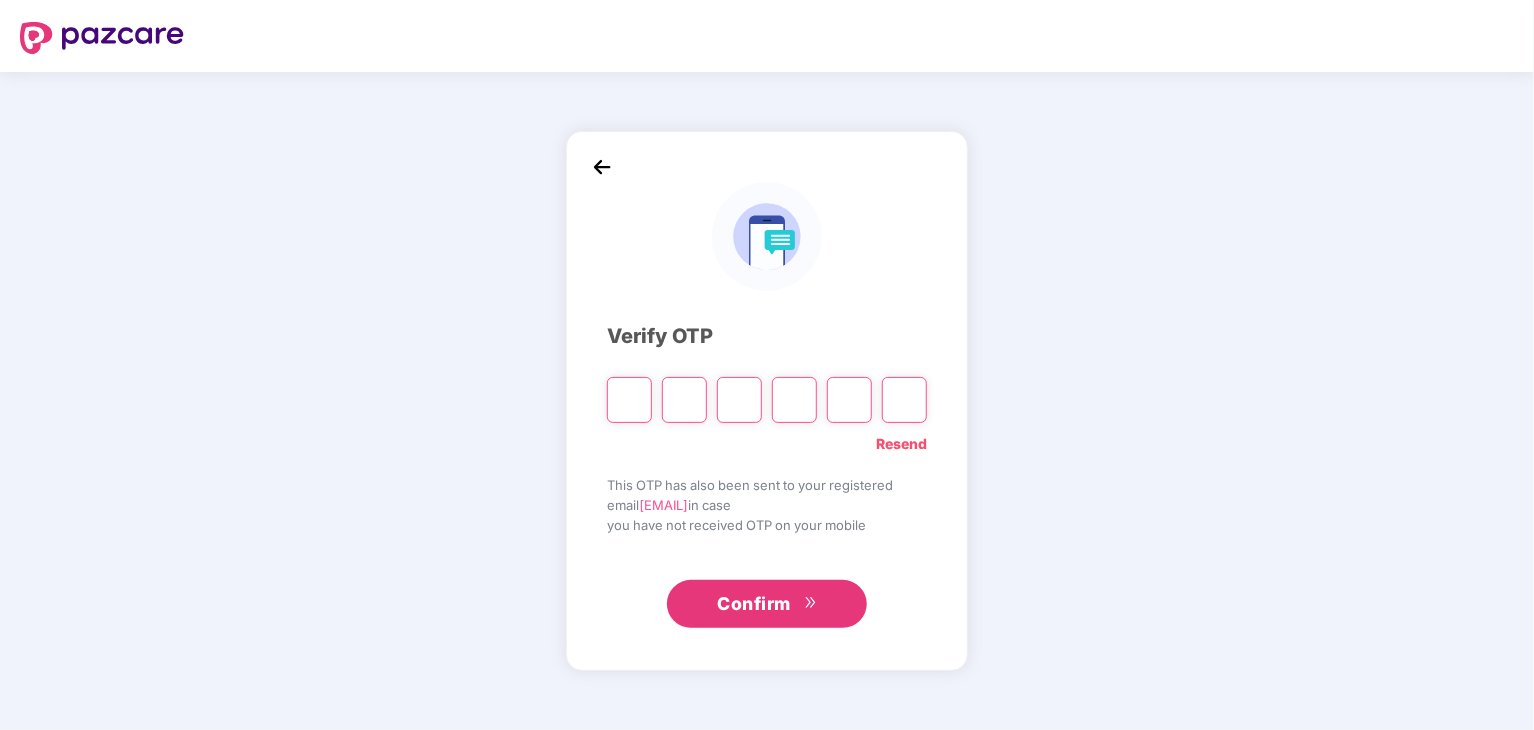 type on "*" 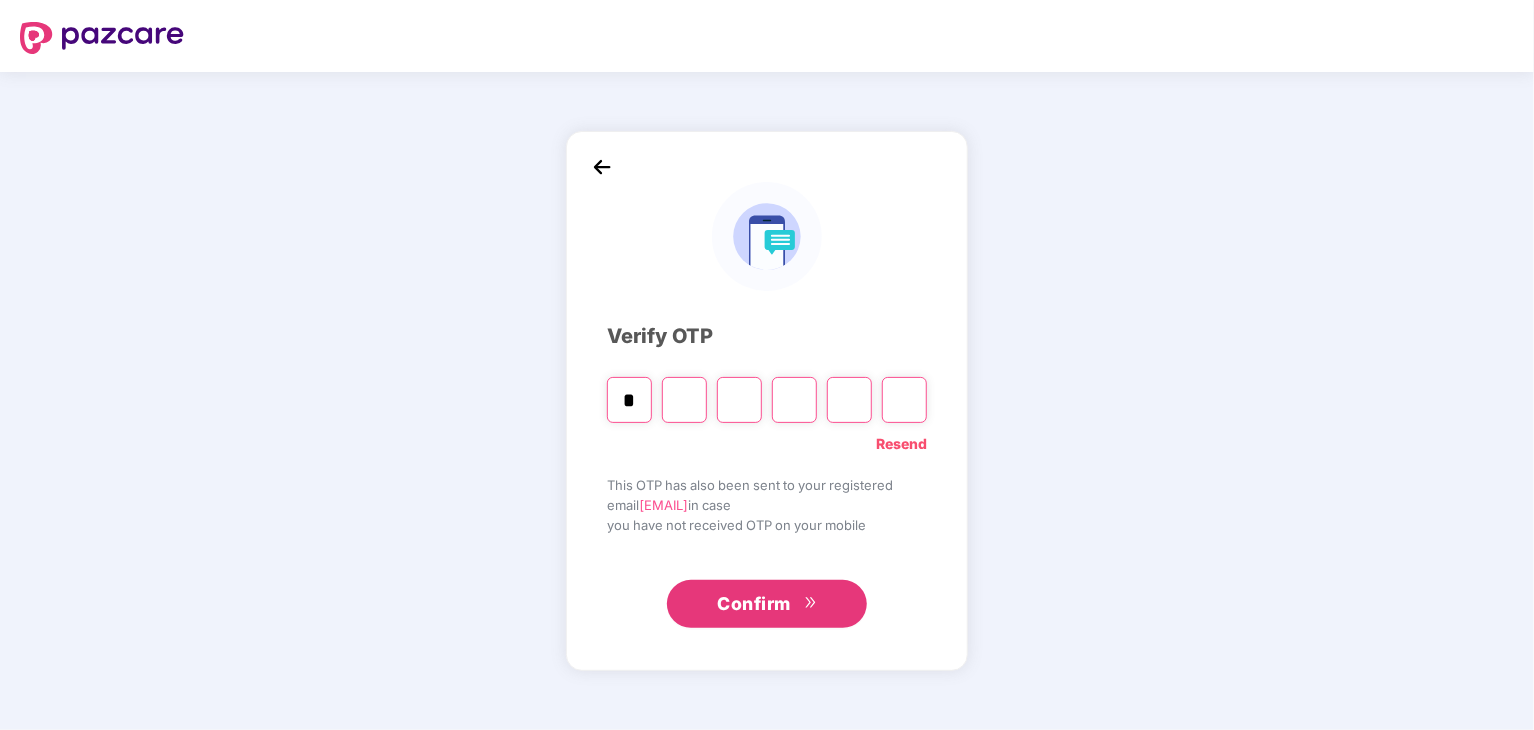 type on "*" 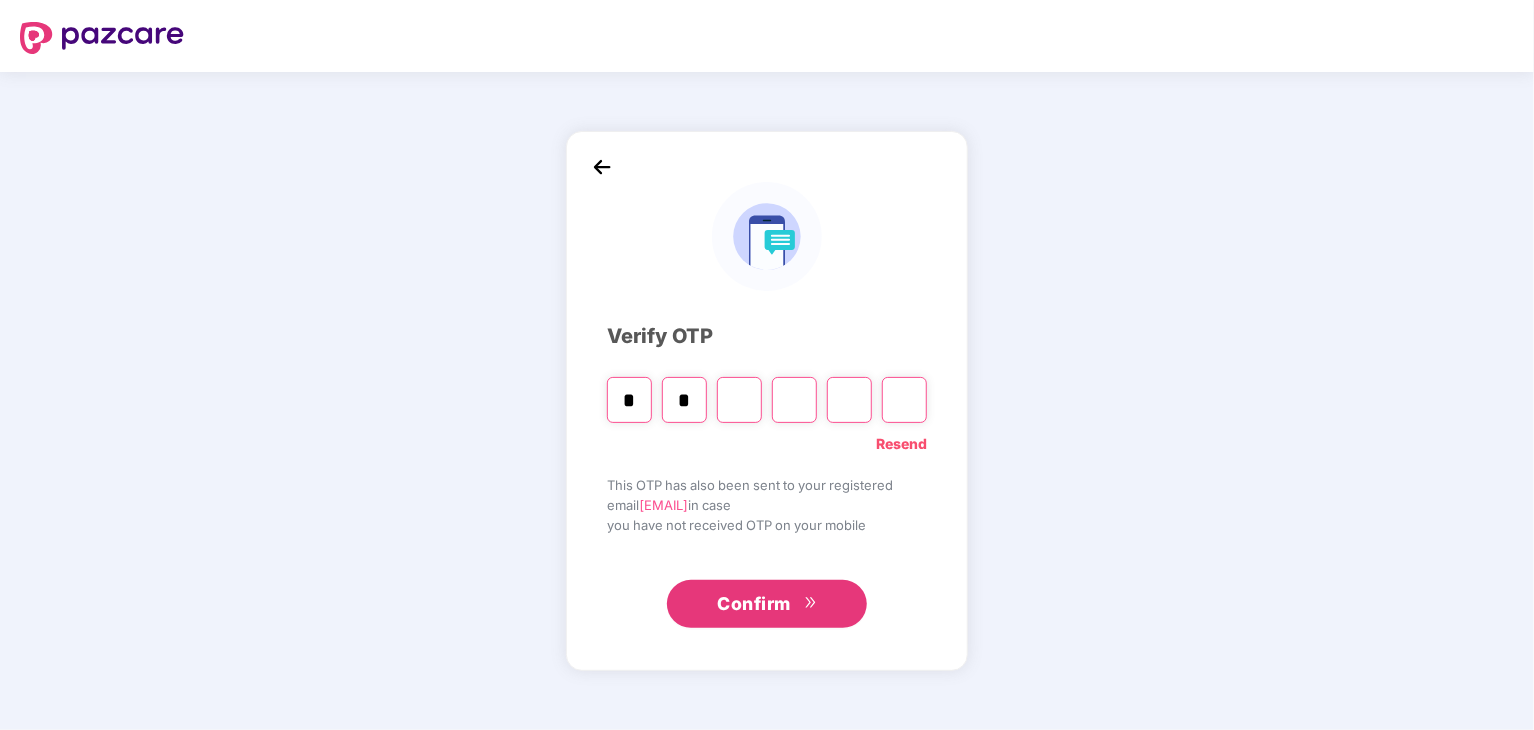type on "*" 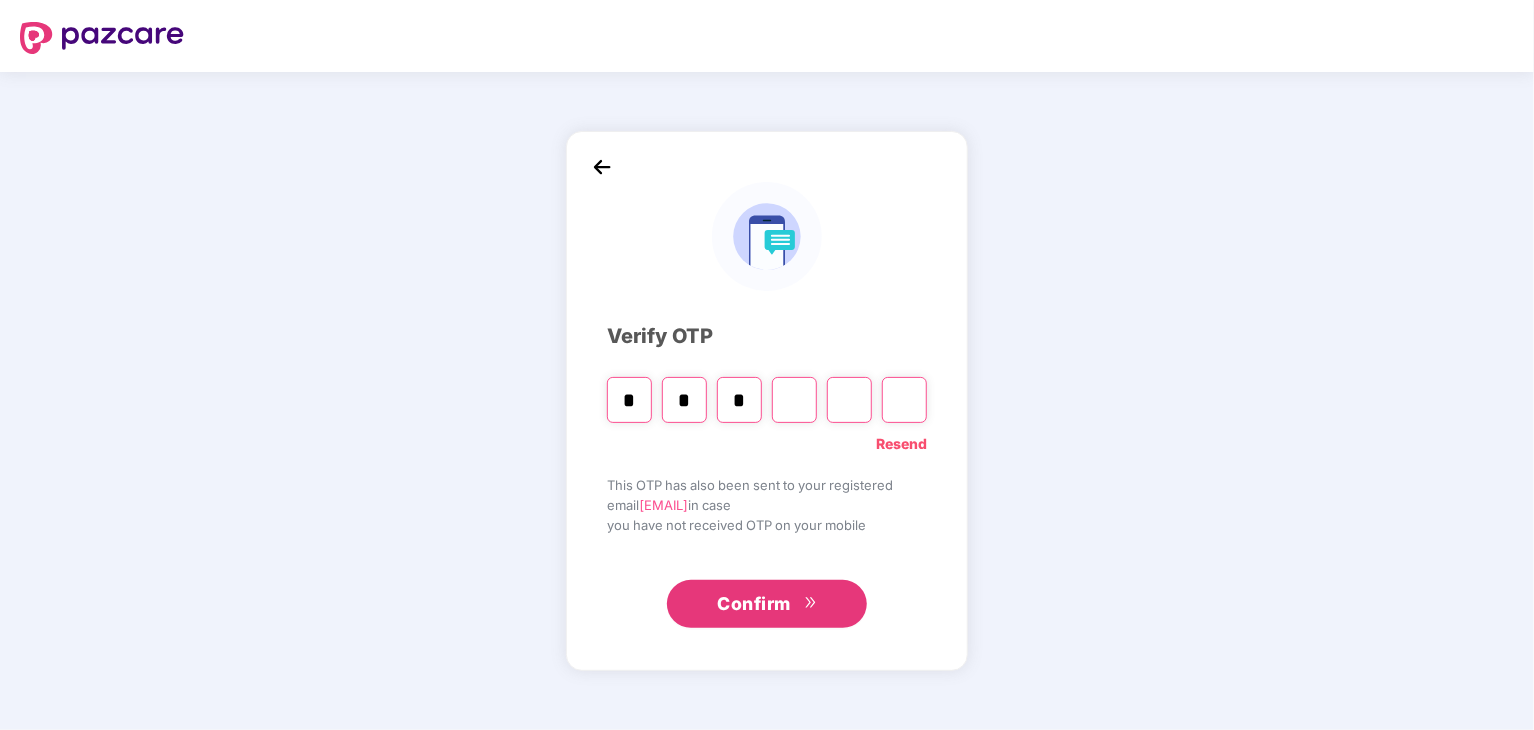 type on "*" 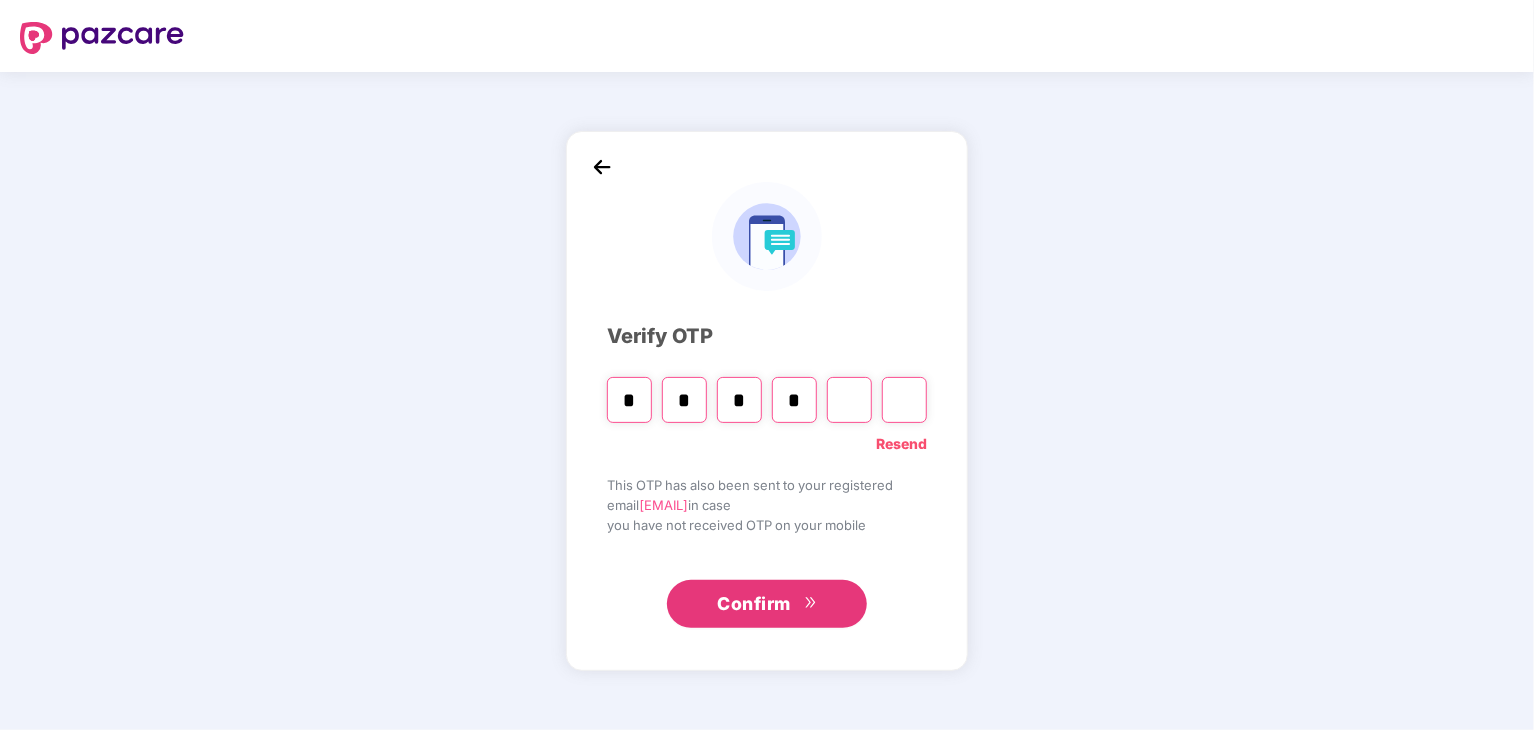 type on "*" 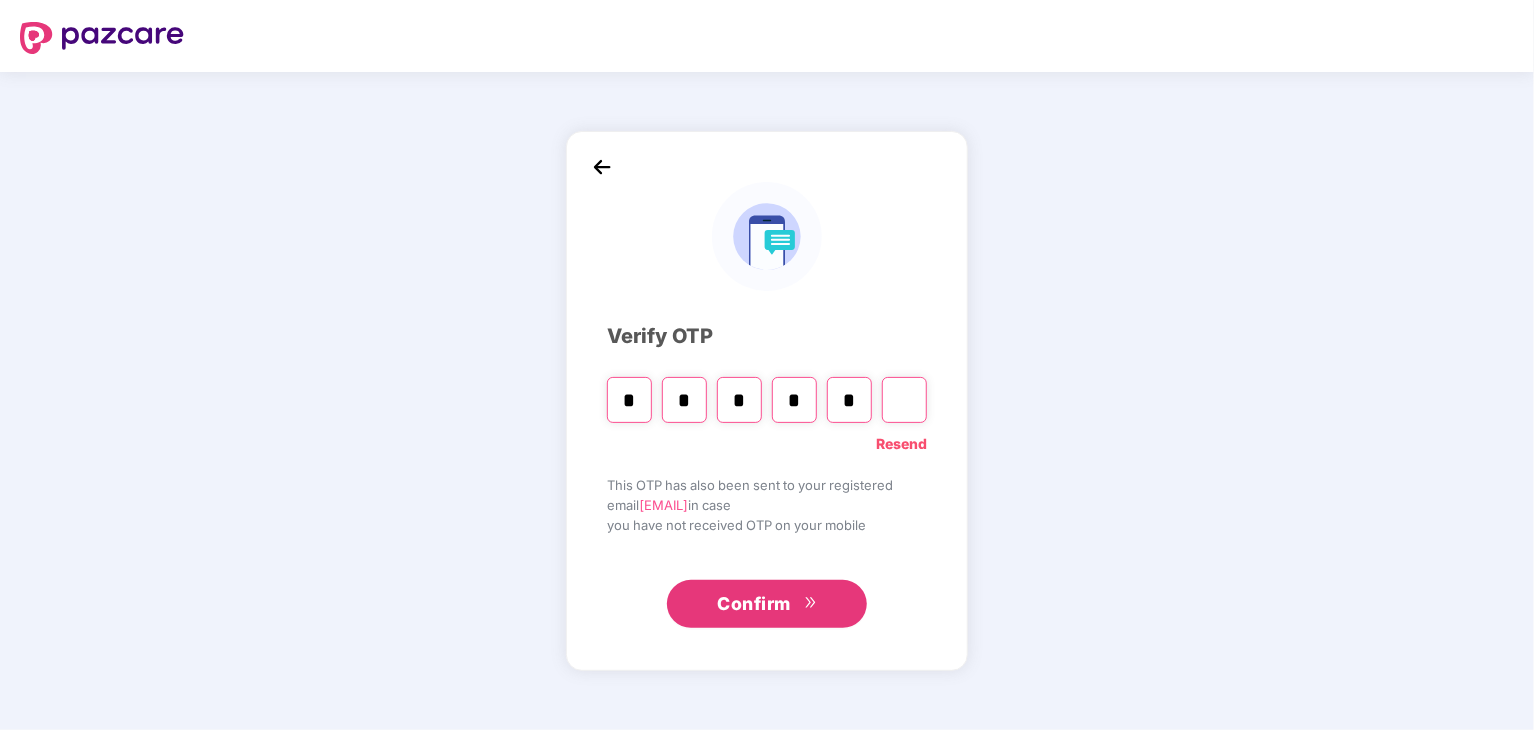 type on "*" 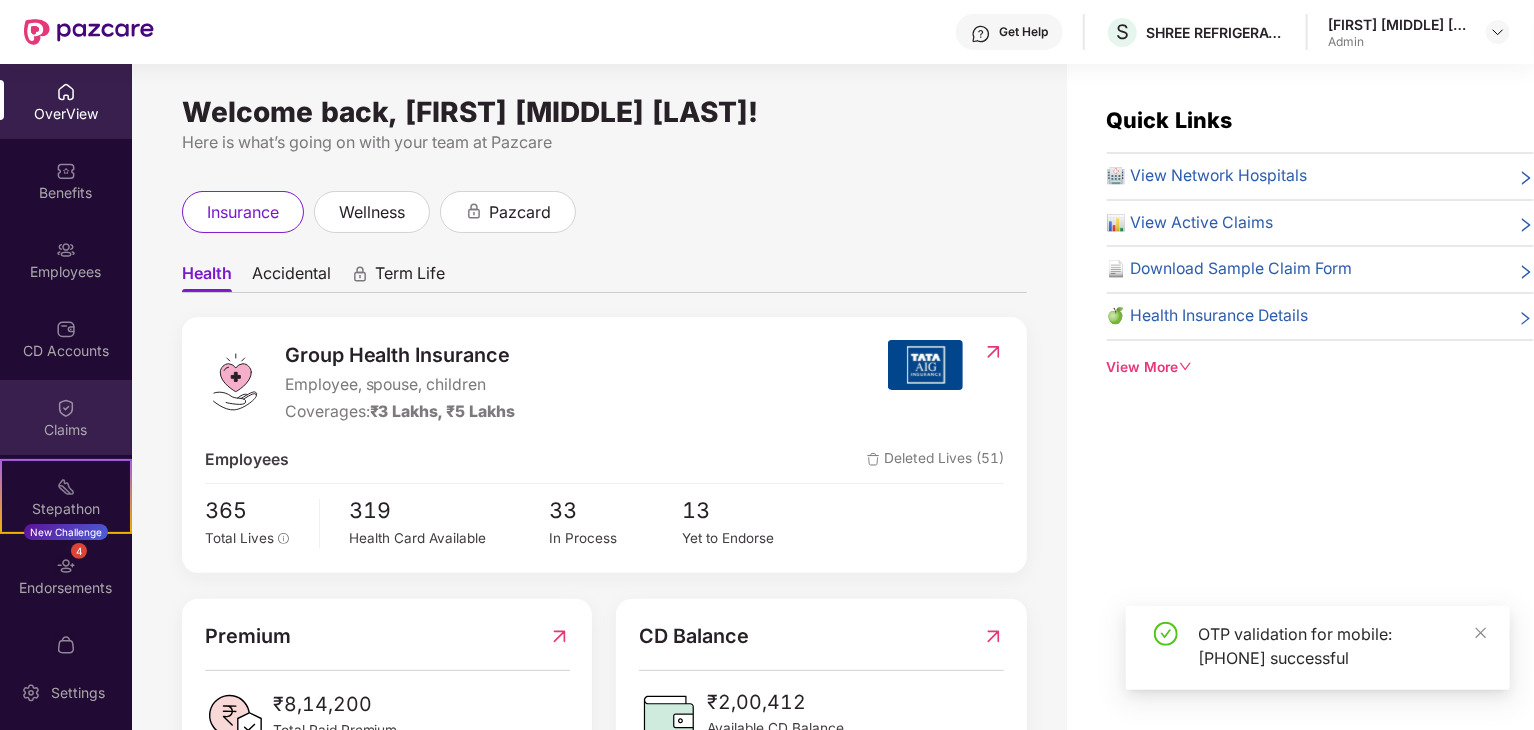 click on "Claims" at bounding box center [66, 417] 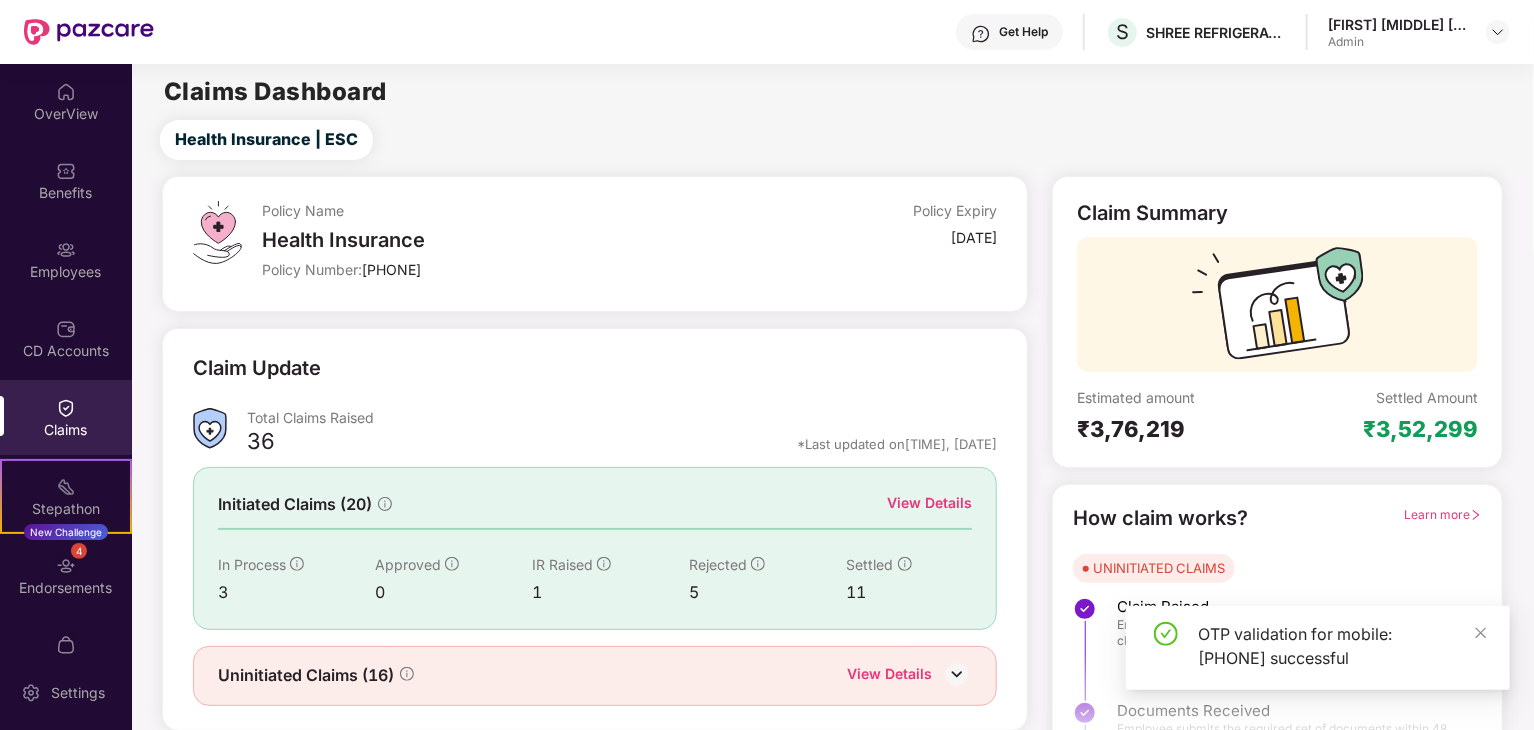 click on "CD Accounts" at bounding box center [66, 351] 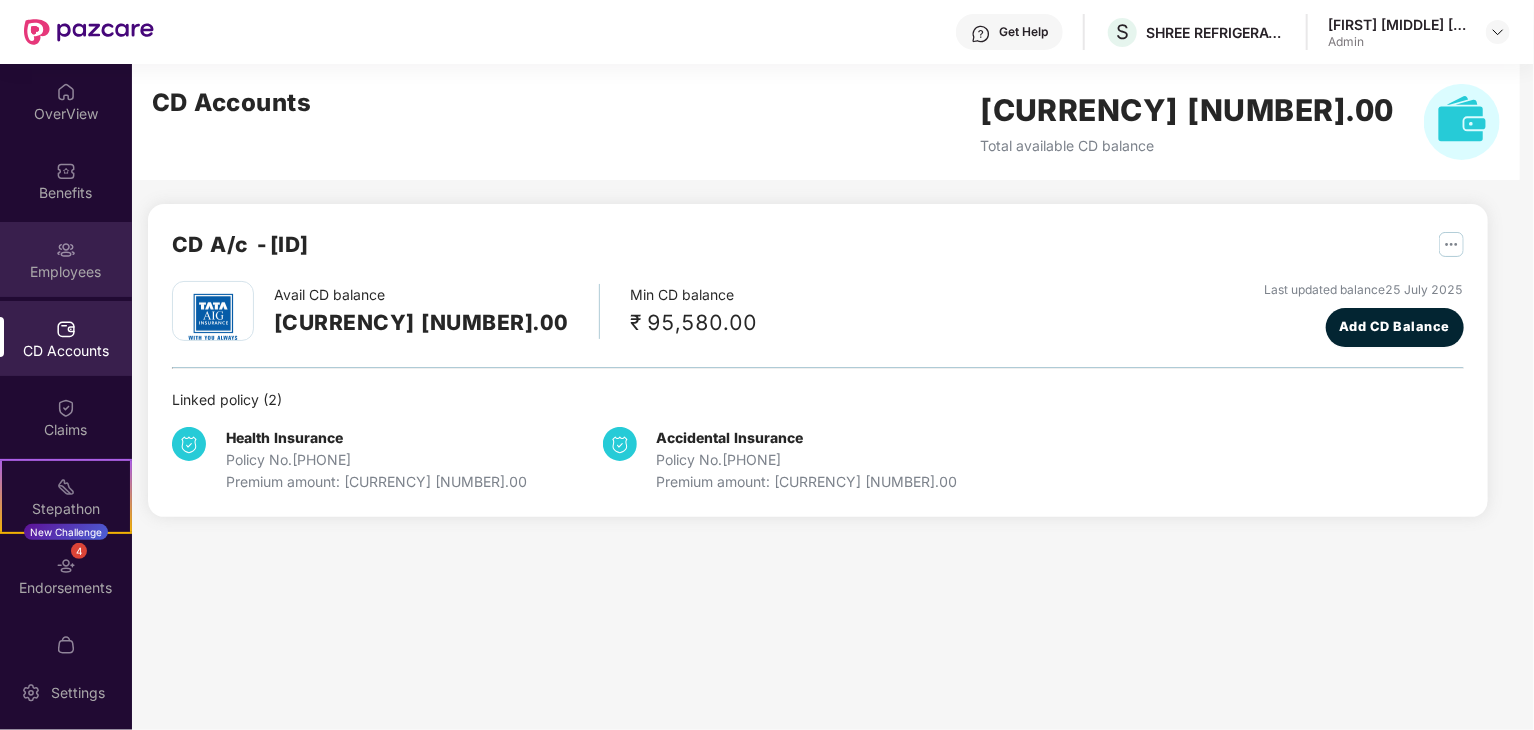 click on "Employees" at bounding box center (66, 259) 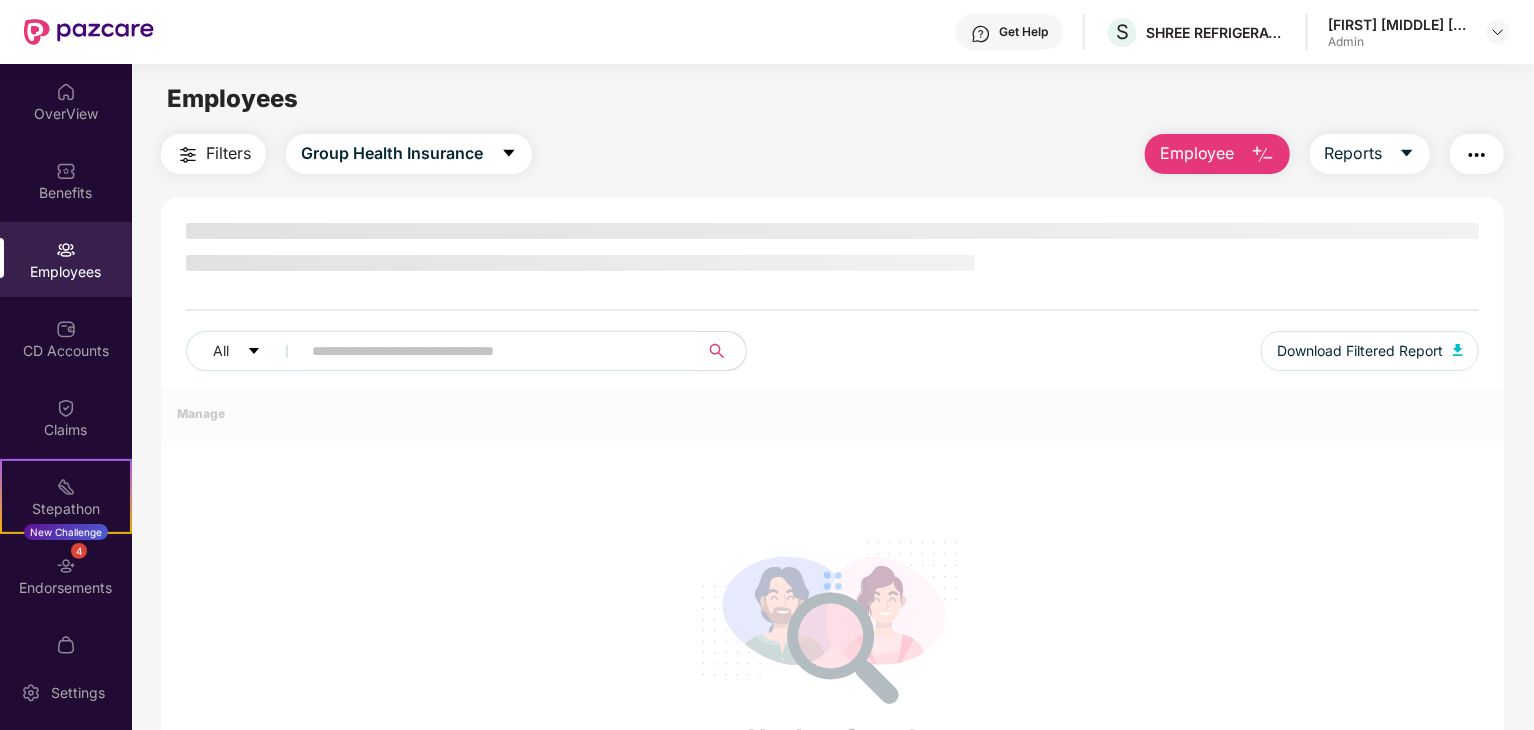 click on "Employees" at bounding box center (66, 259) 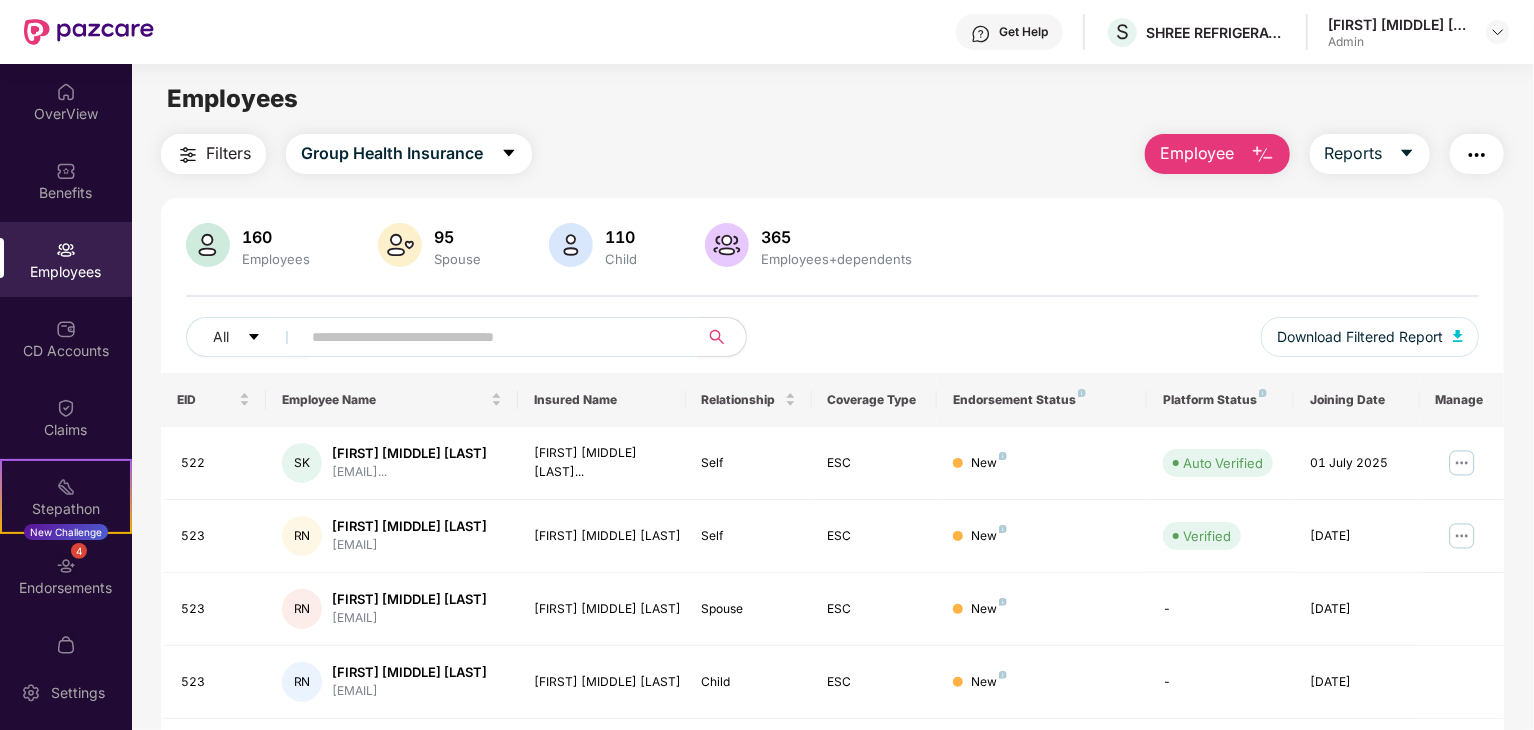 click at bounding box center (491, 337) 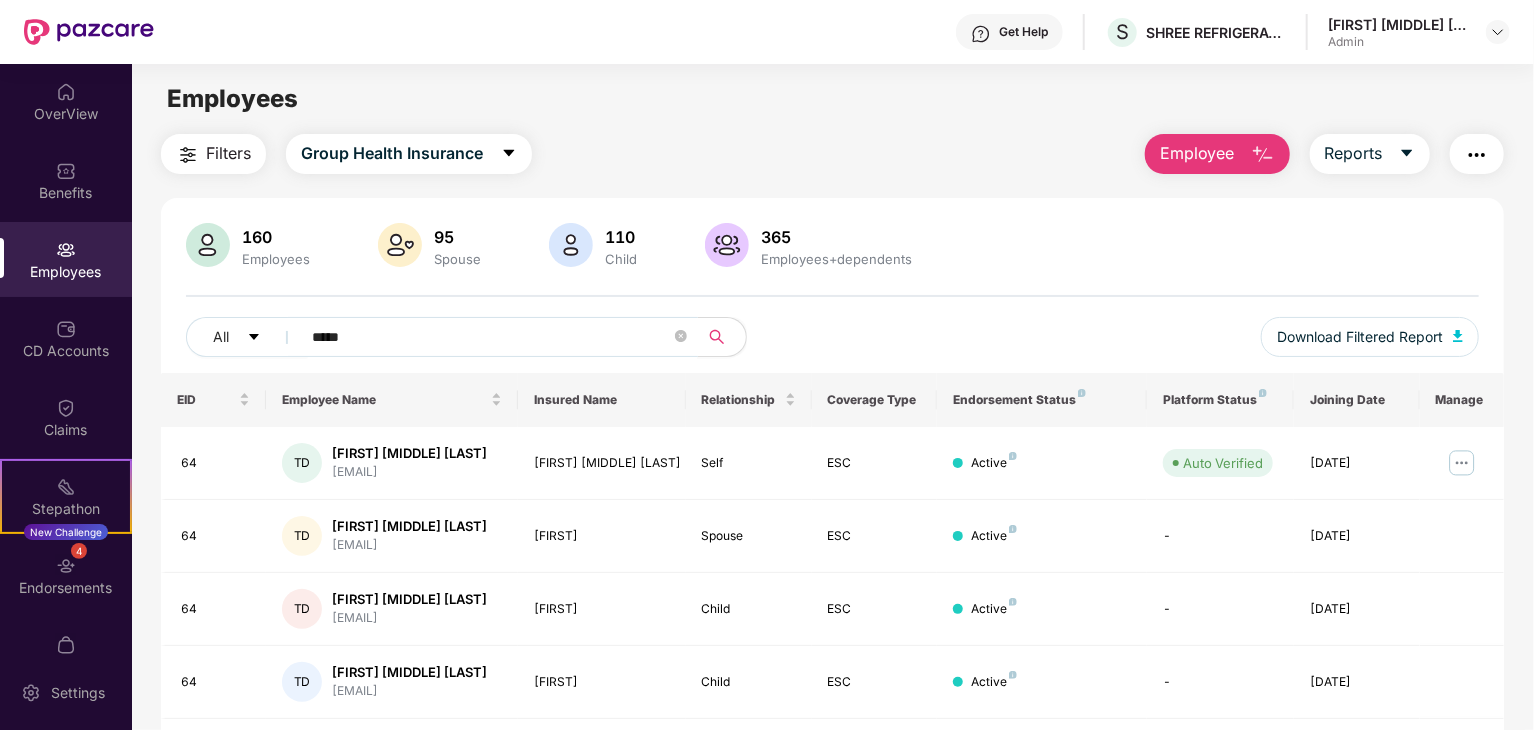 type on "*****" 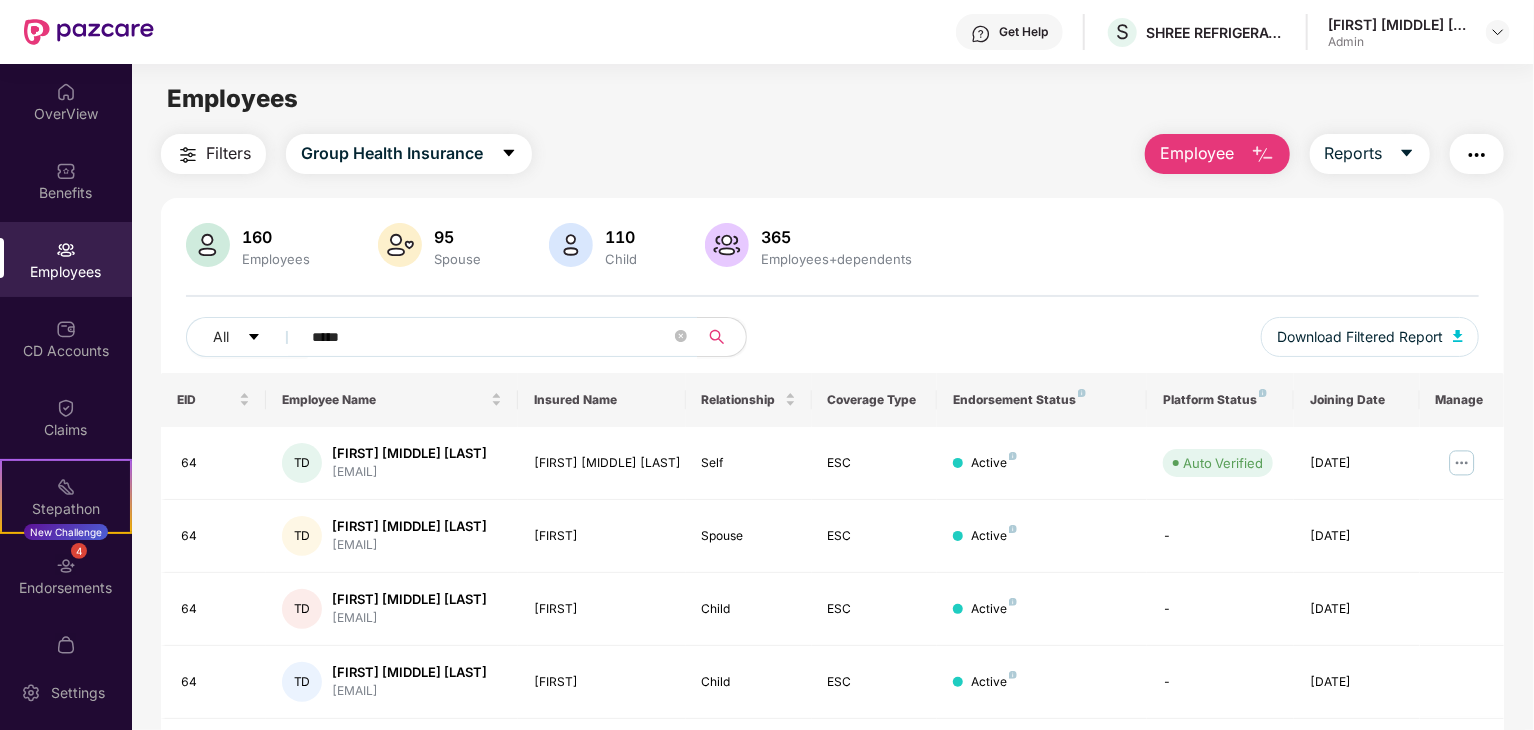 click on "Tushar Popat Devkar" at bounding box center [409, 453] 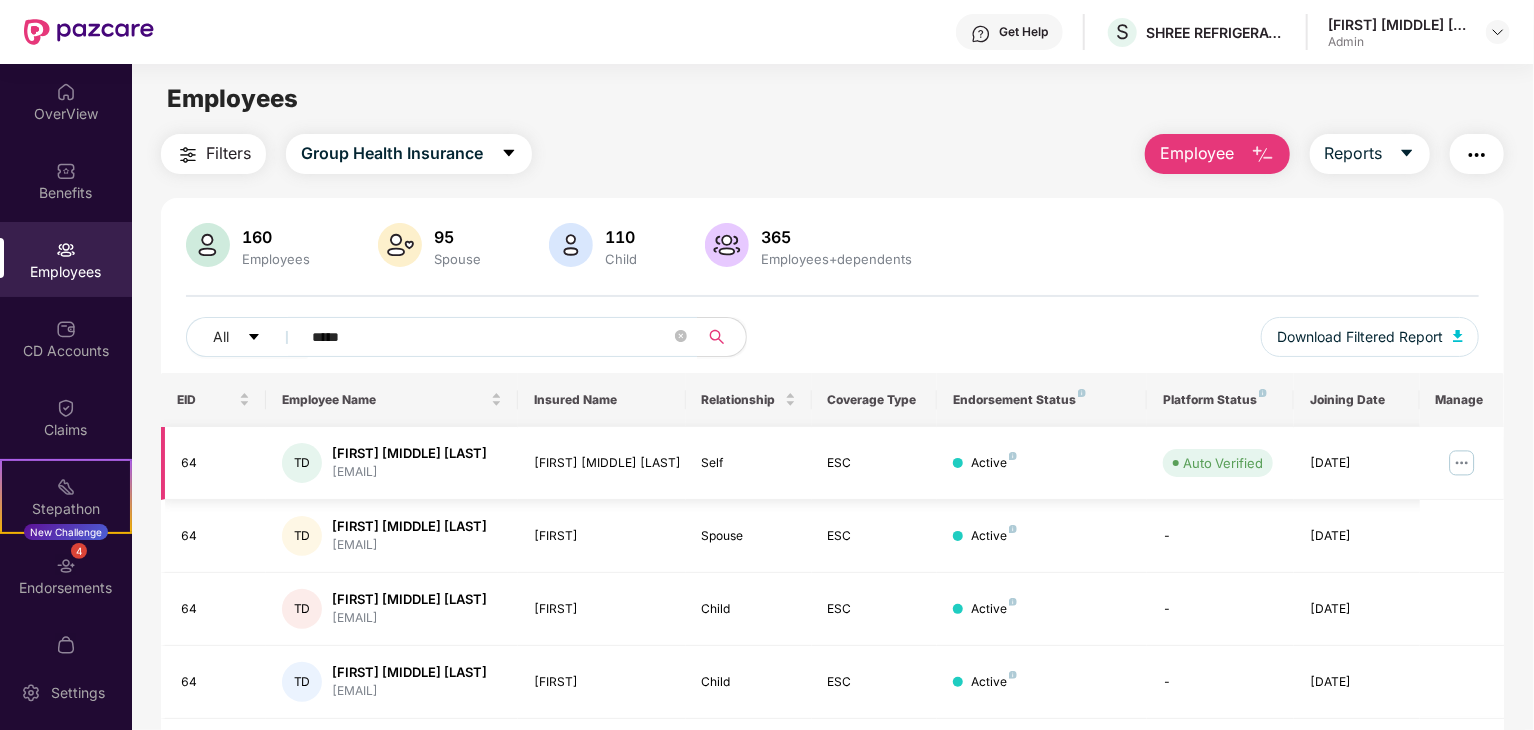 click at bounding box center [1462, 463] 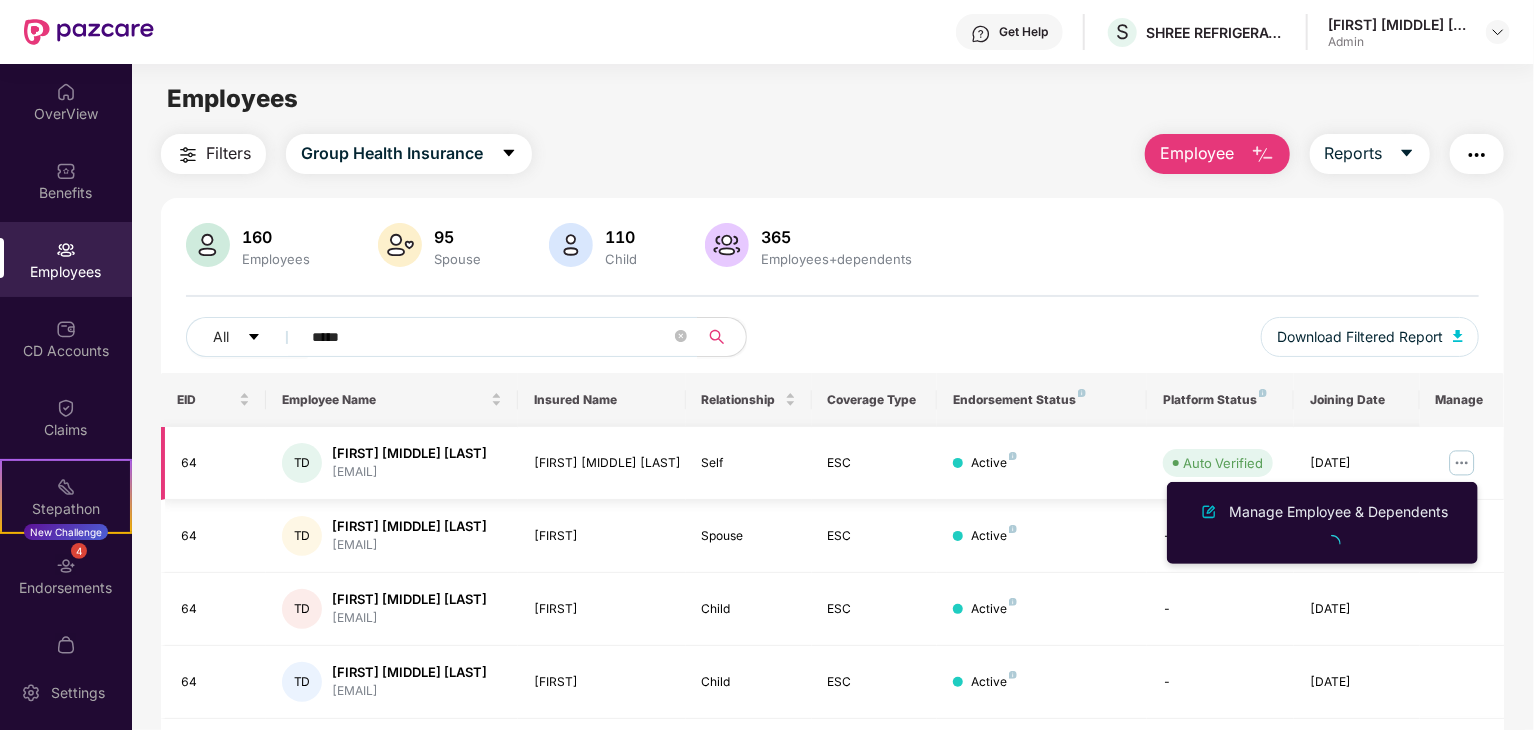 click at bounding box center [1462, 463] 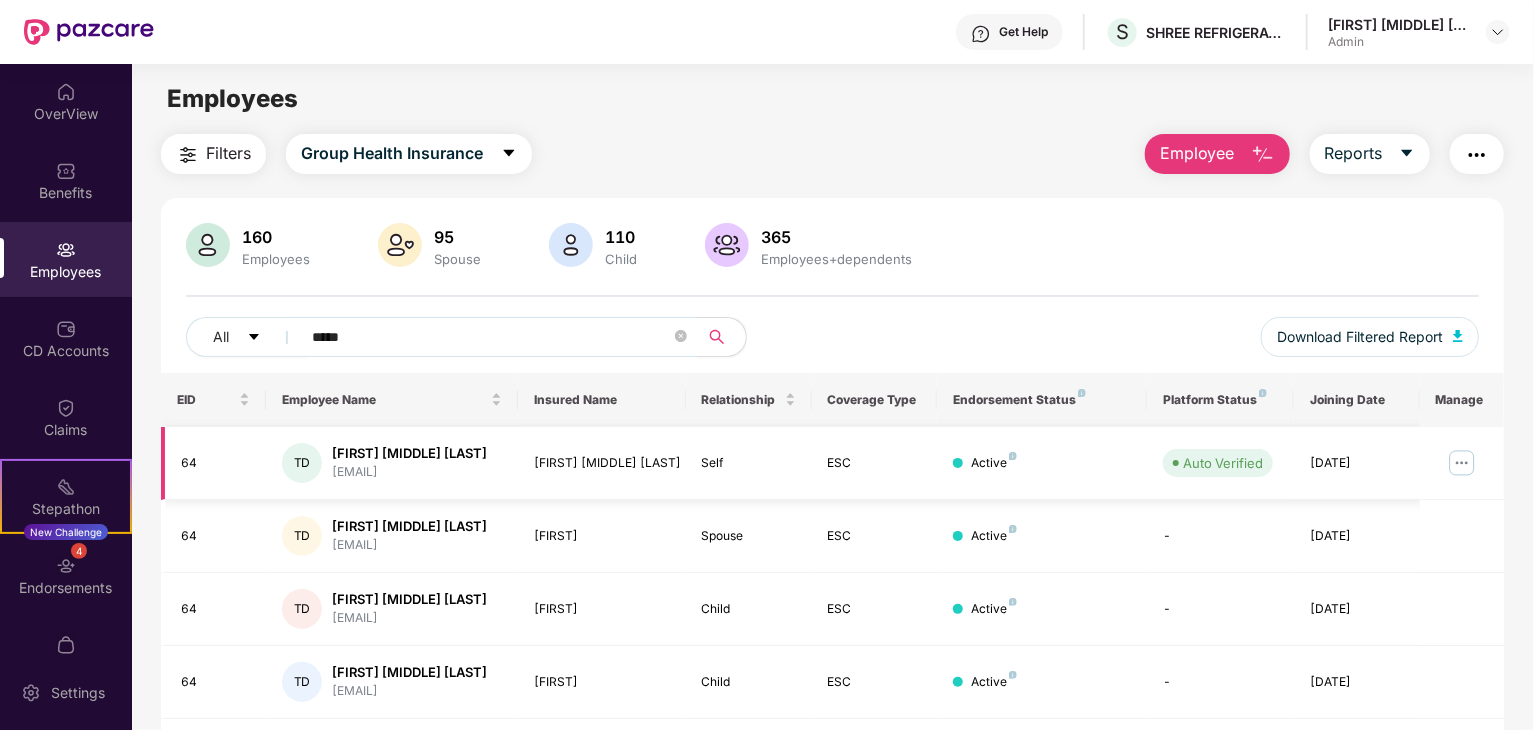 click at bounding box center [1462, 463] 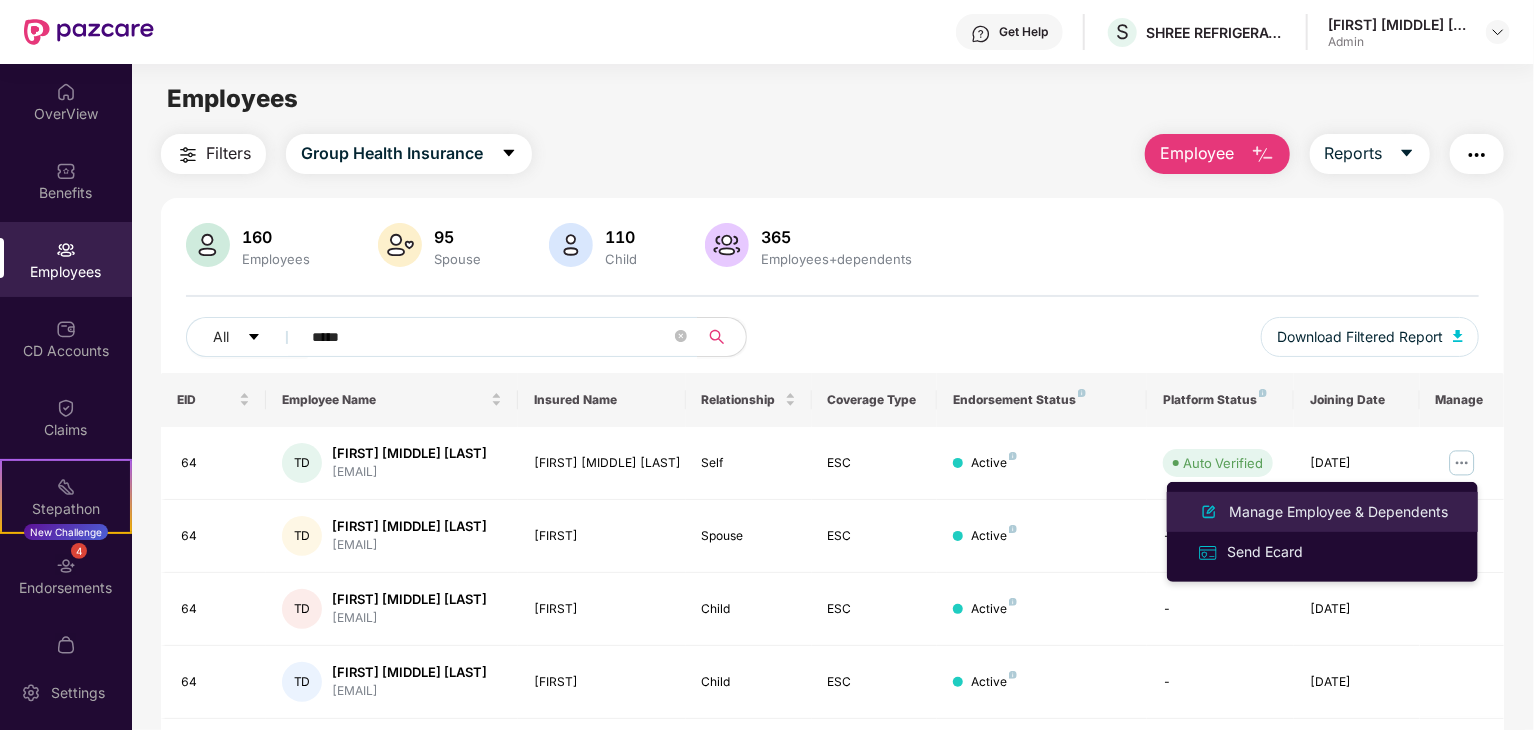 click on "Manage Employee & Dependents" at bounding box center [1322, 512] 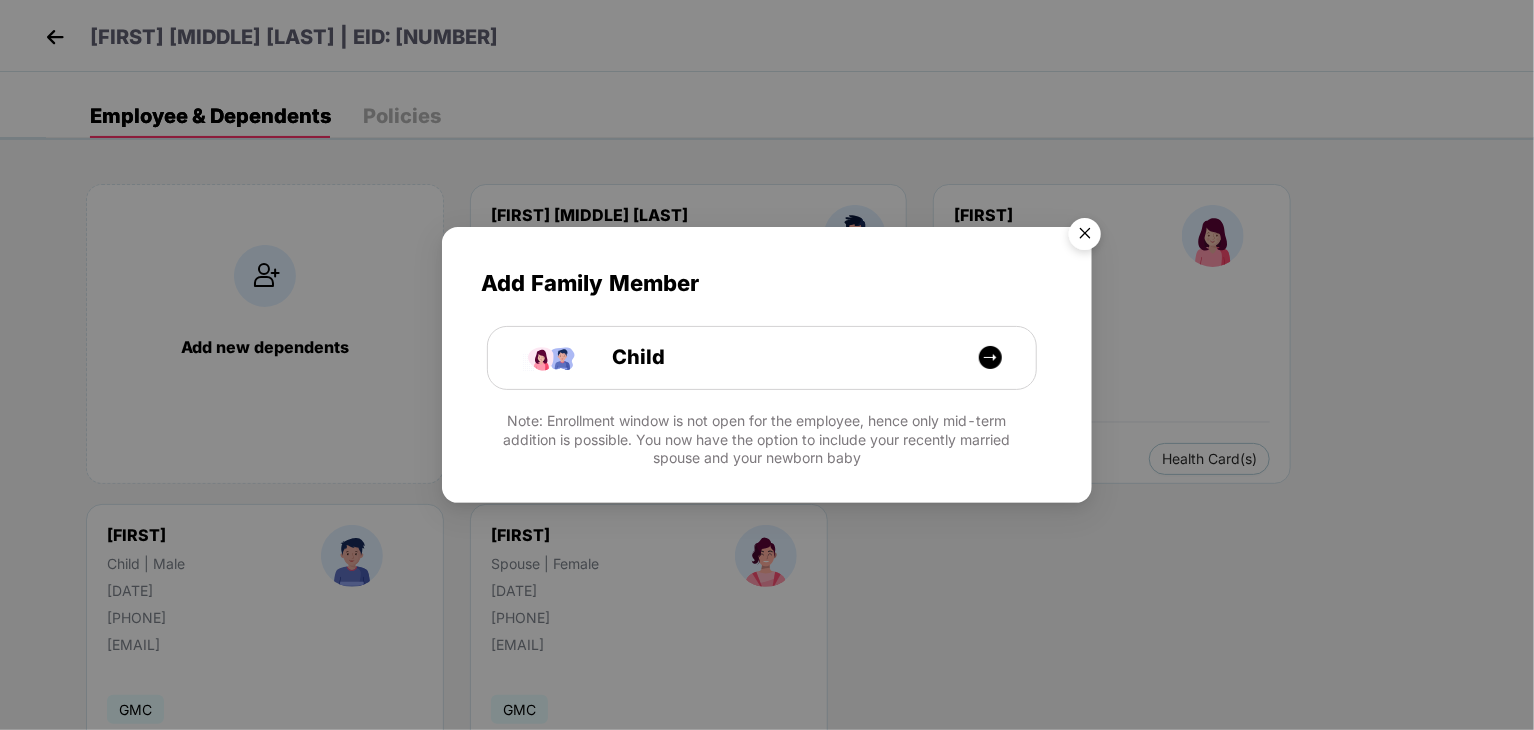click at bounding box center [1085, 237] 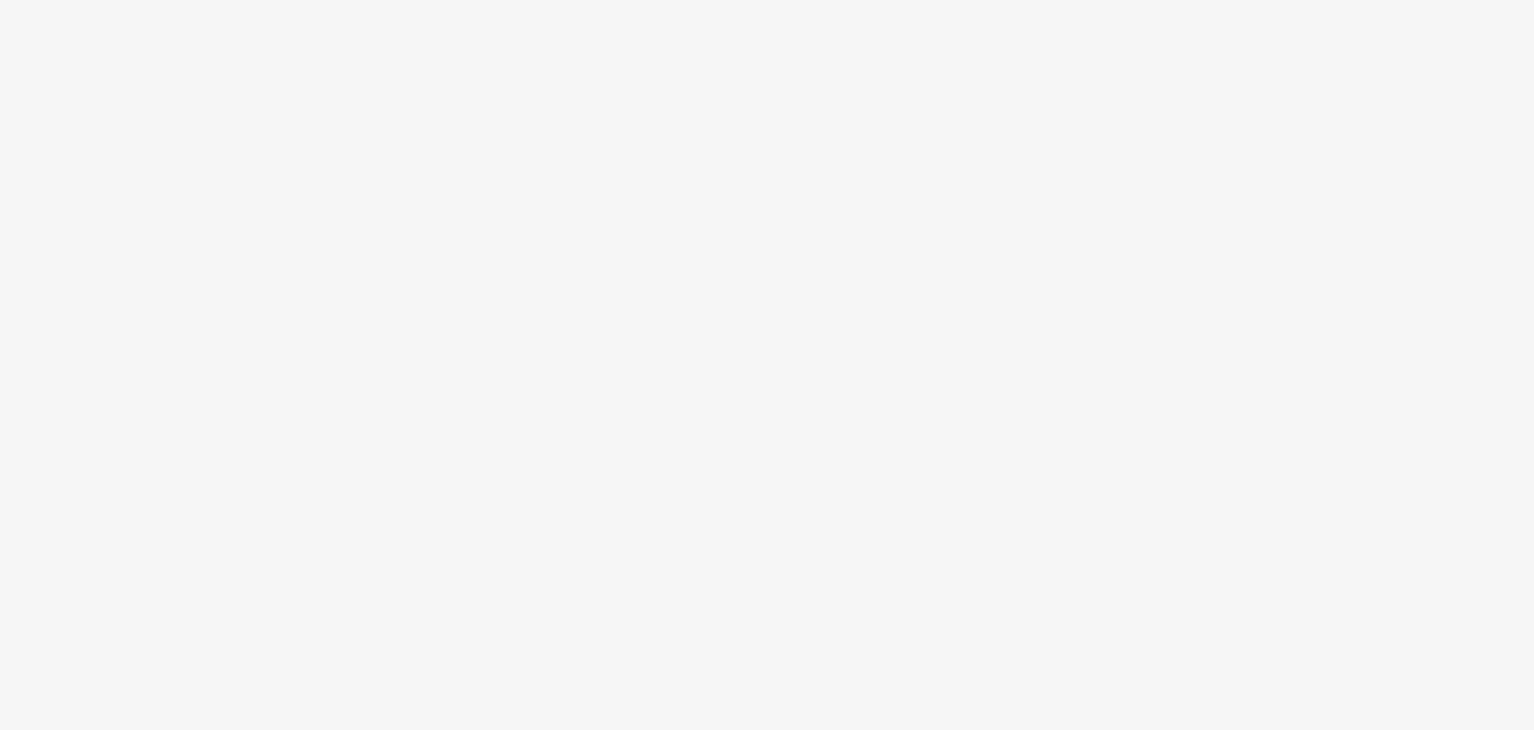 scroll, scrollTop: 0, scrollLeft: 0, axis: both 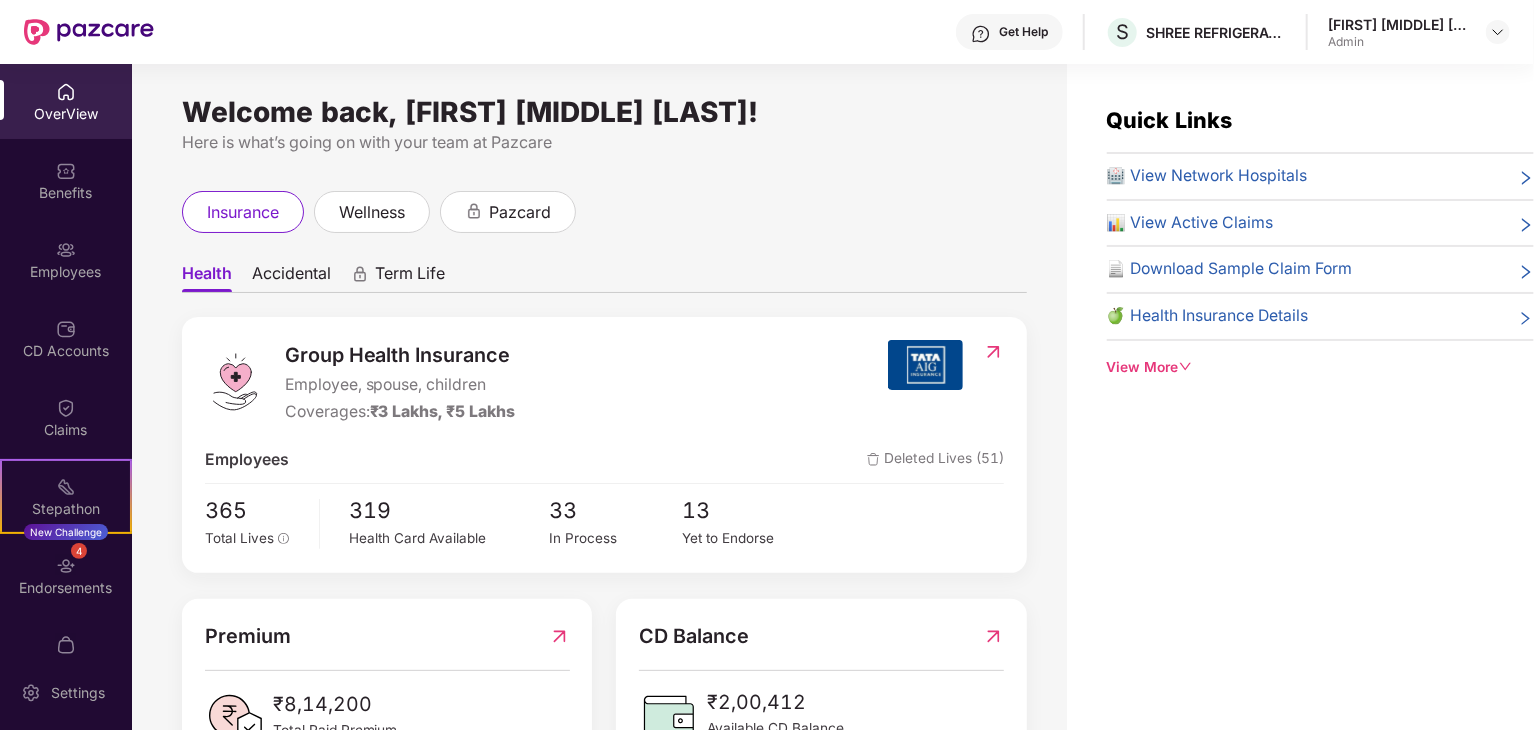 click on "Group Health Insurance Employee, spouse, children Coverages:  ₹3 Lakhs, ₹5 Lakhs Employees   Deleted Lives (51) 365 Total Lives 319 Health Card Available 33 In Process 13 Yet to Endorse" at bounding box center (604, 444) 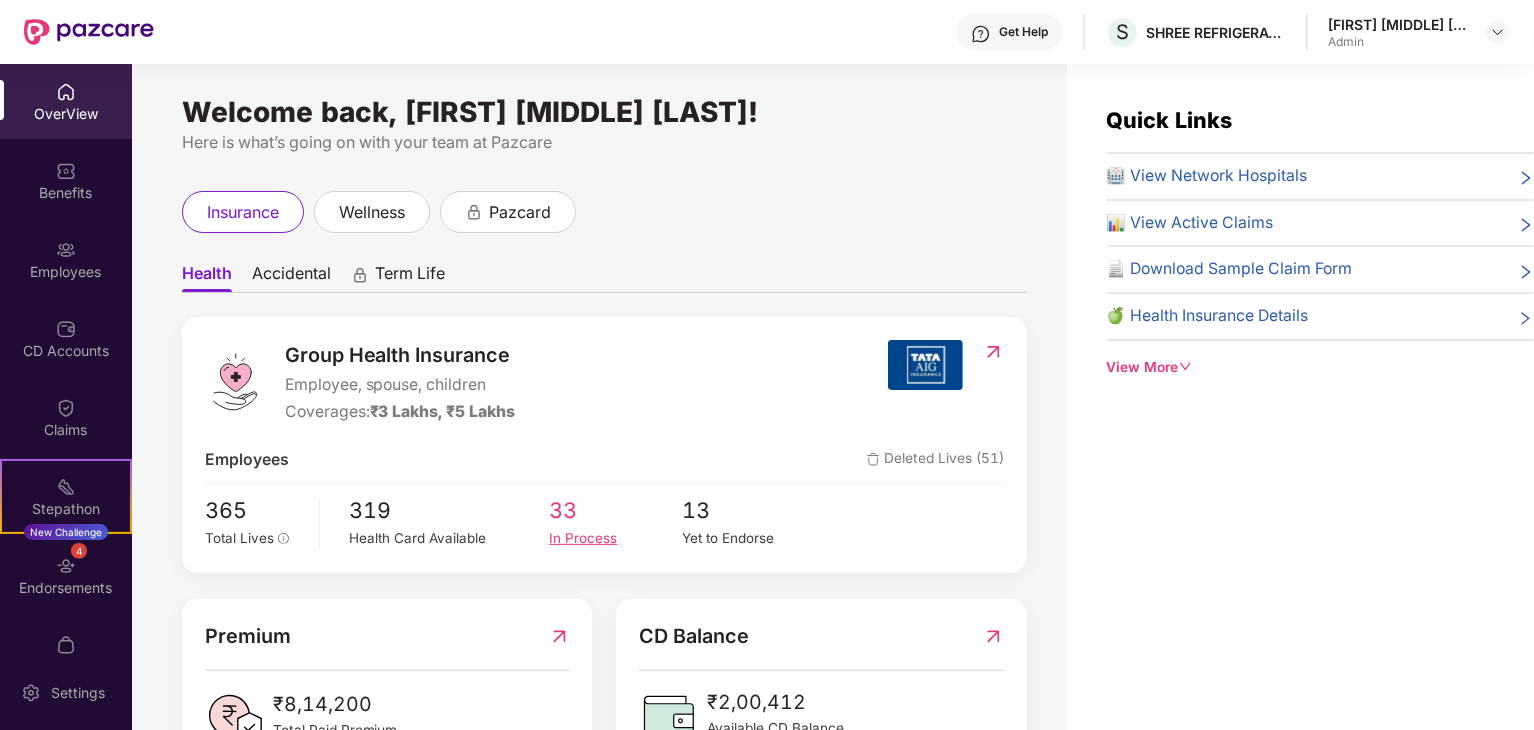 click on "33" at bounding box center (615, 511) 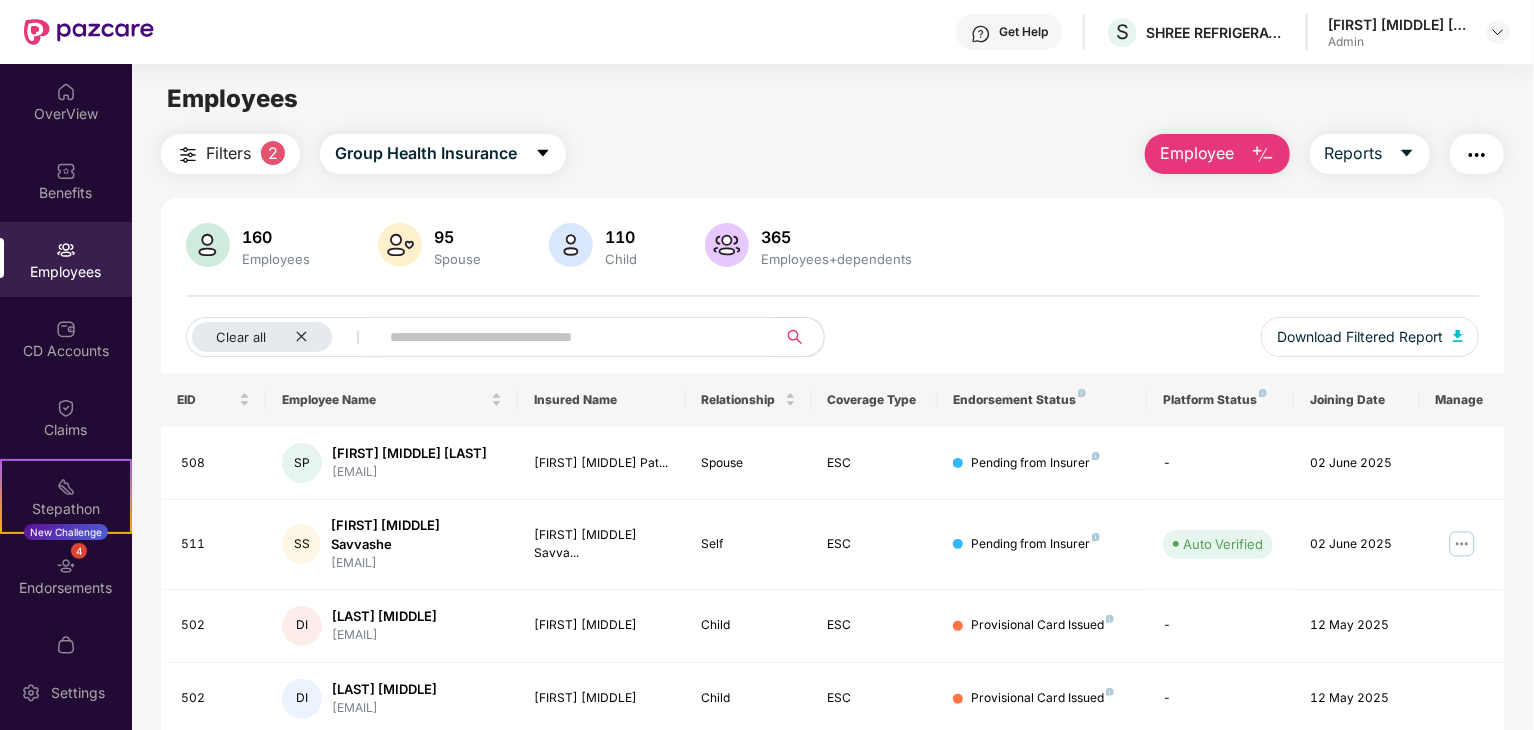 scroll, scrollTop: 496, scrollLeft: 0, axis: vertical 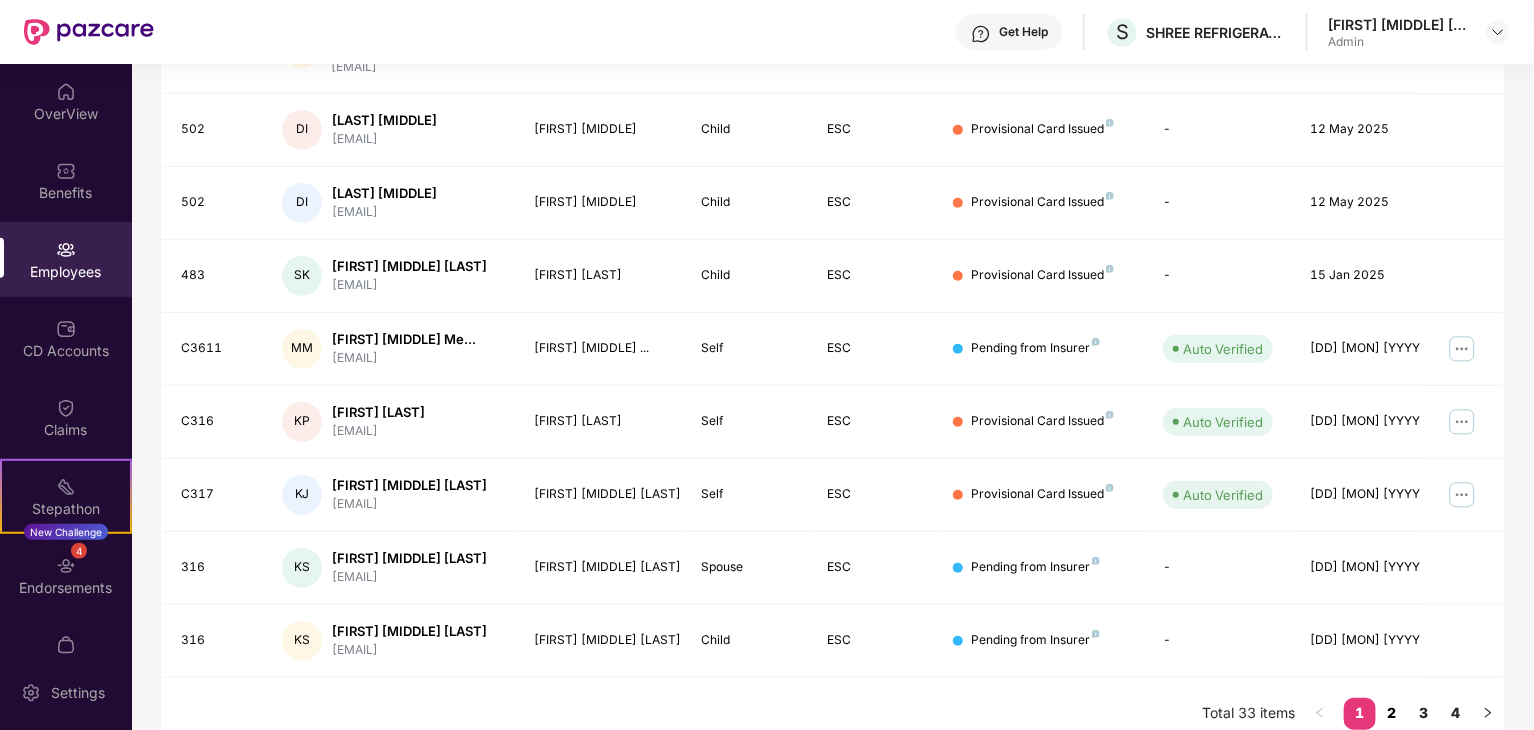 click on "2" at bounding box center [1392, 713] 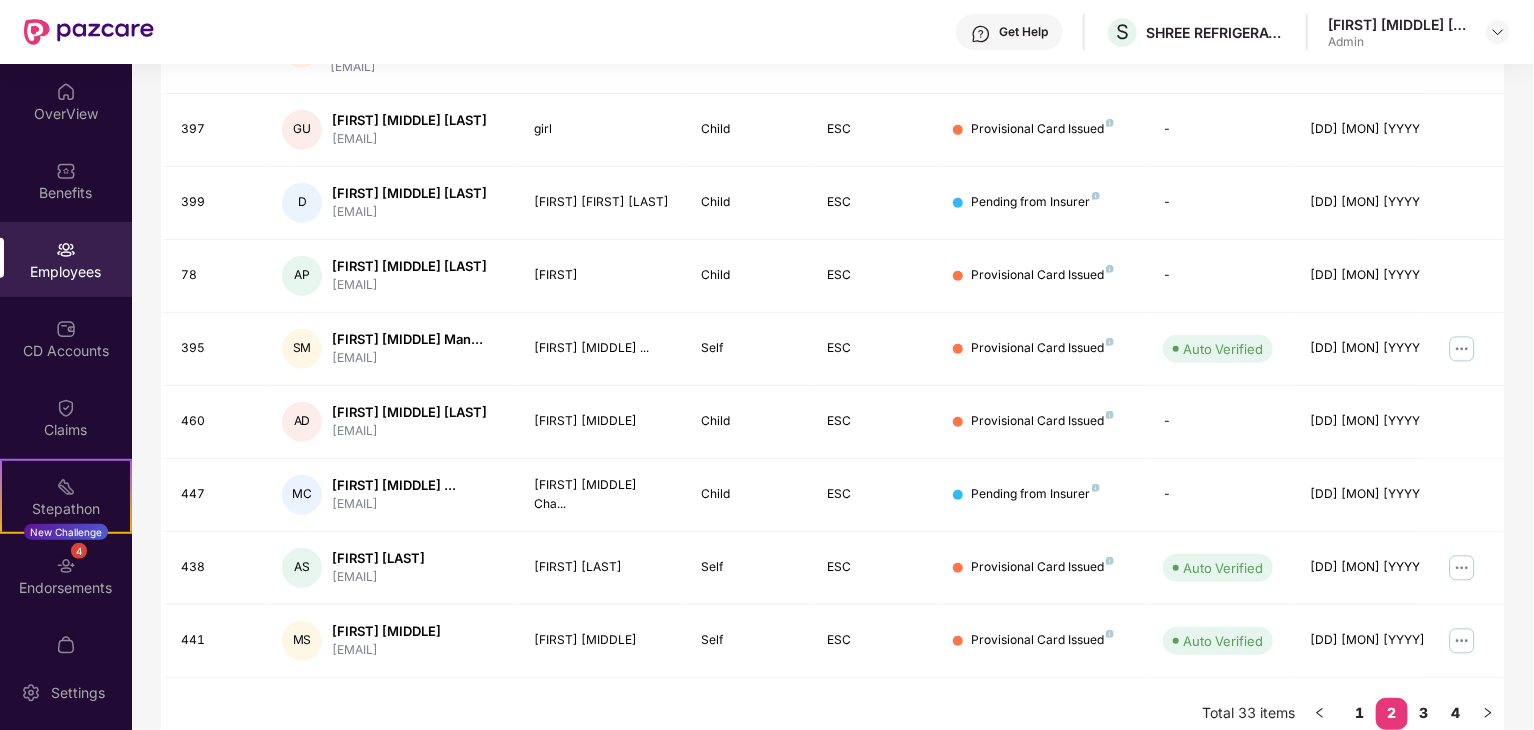 click on "[DD] [MON] [YYYY]" at bounding box center [1357, 641] 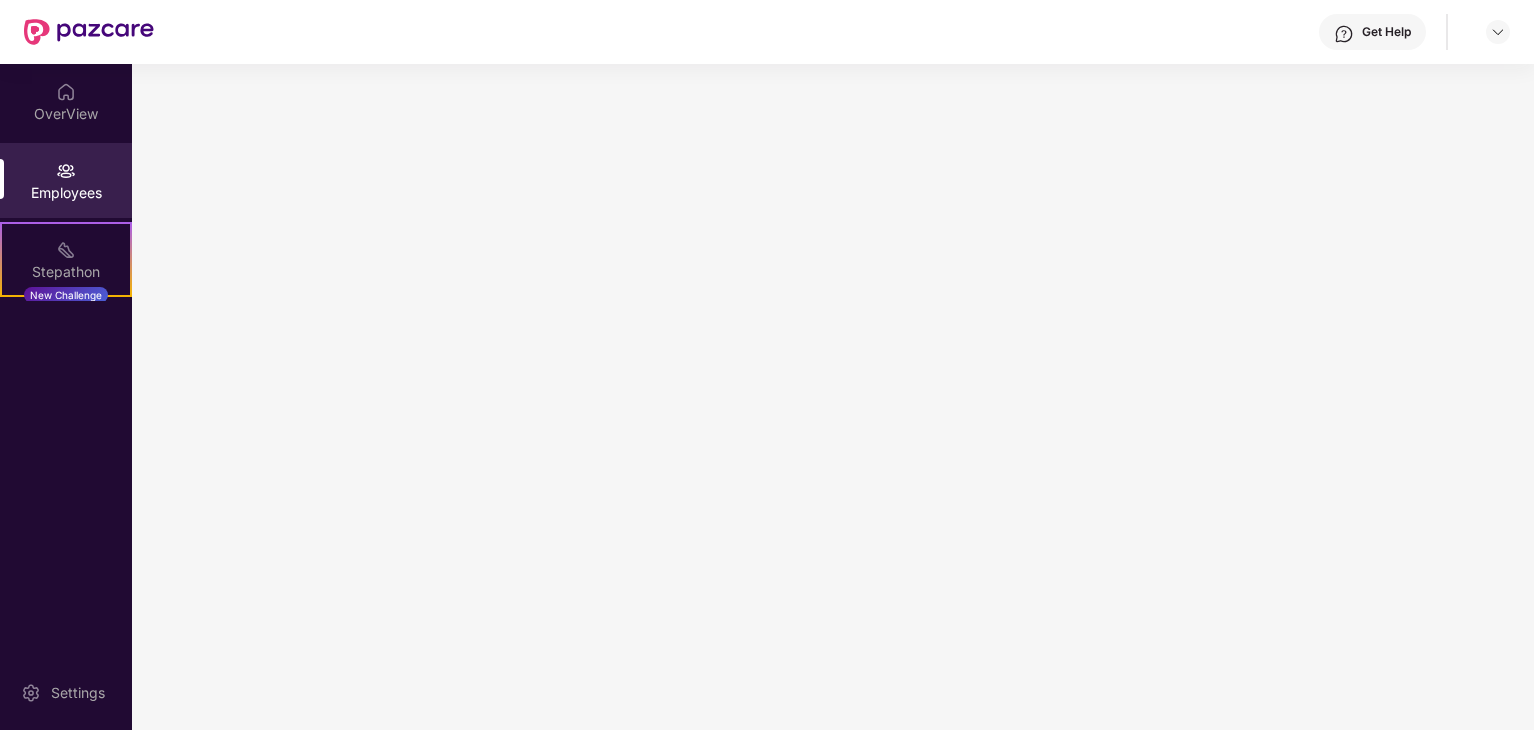 scroll, scrollTop: 0, scrollLeft: 0, axis: both 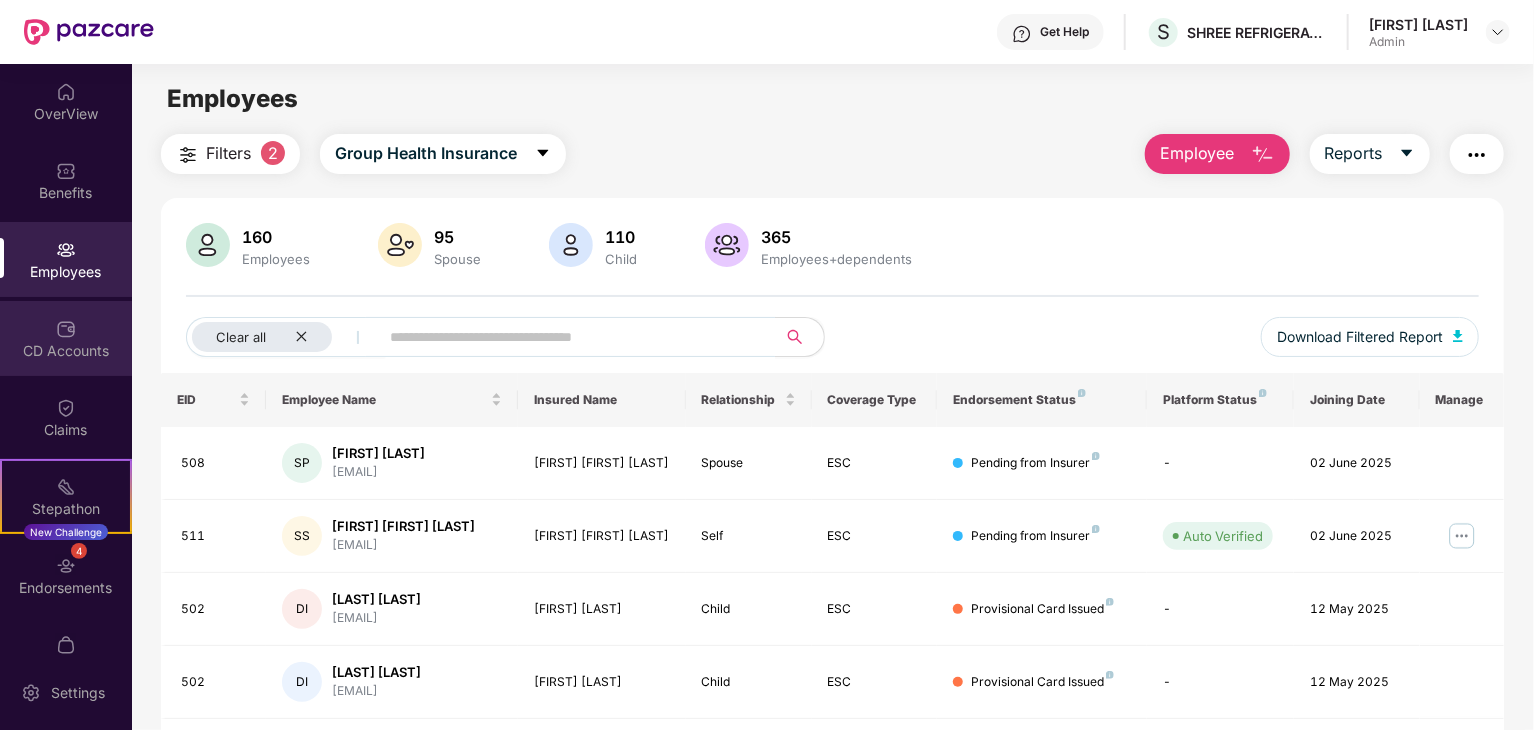 click on "CD Accounts" at bounding box center [66, 338] 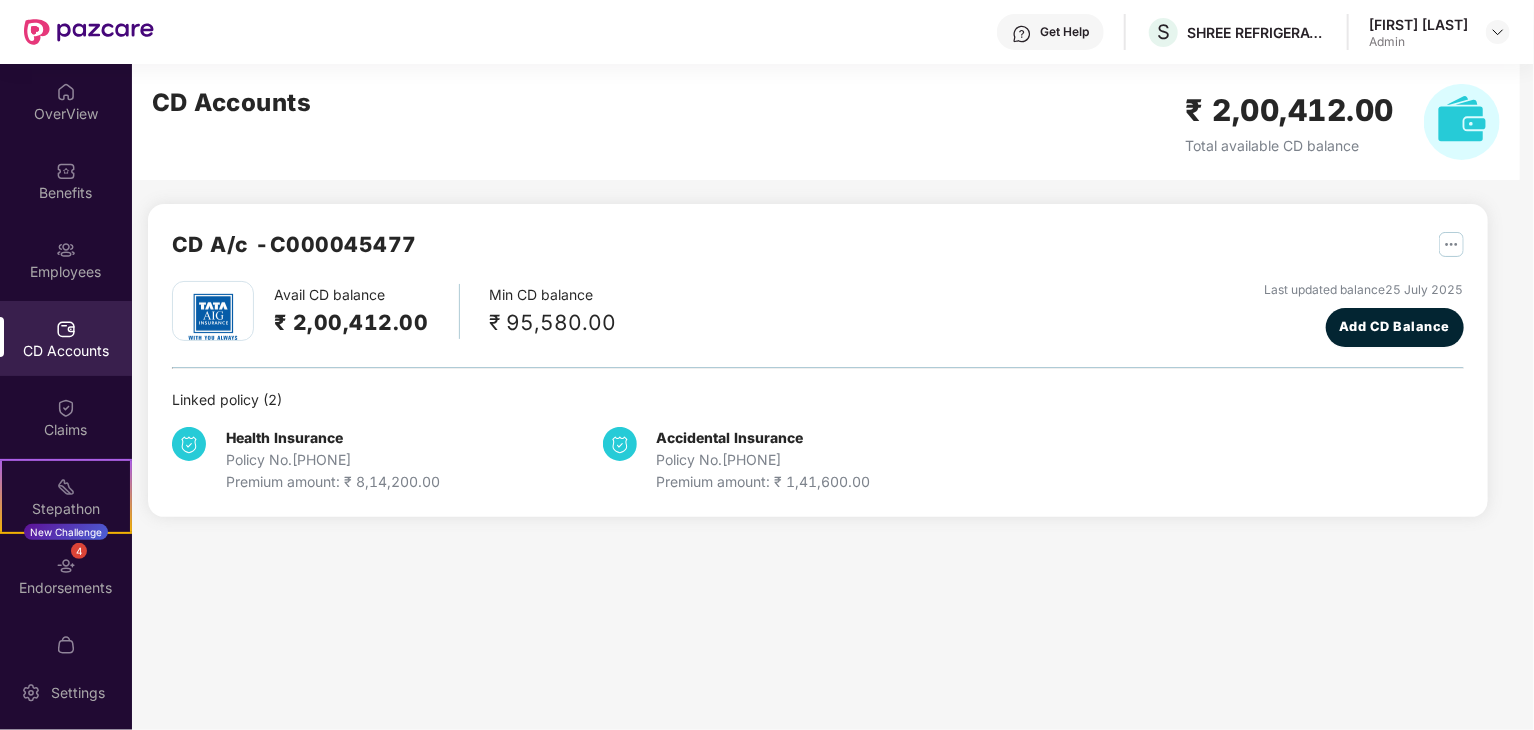click on "Avail CD balance ₹ 2,00,412.00 Min CD balance ₹ 95,580.00 Last updated balance  25 July 2025 Add CD Balance Linked policy ( 2 ) Health Insurance Policy No.  0239840425 Premium amount: ₹ 8,14,200.00 Accidental Insurance Policy No.  0239840040 Premium amount: ₹ 1,41,600.00" at bounding box center (818, 387) 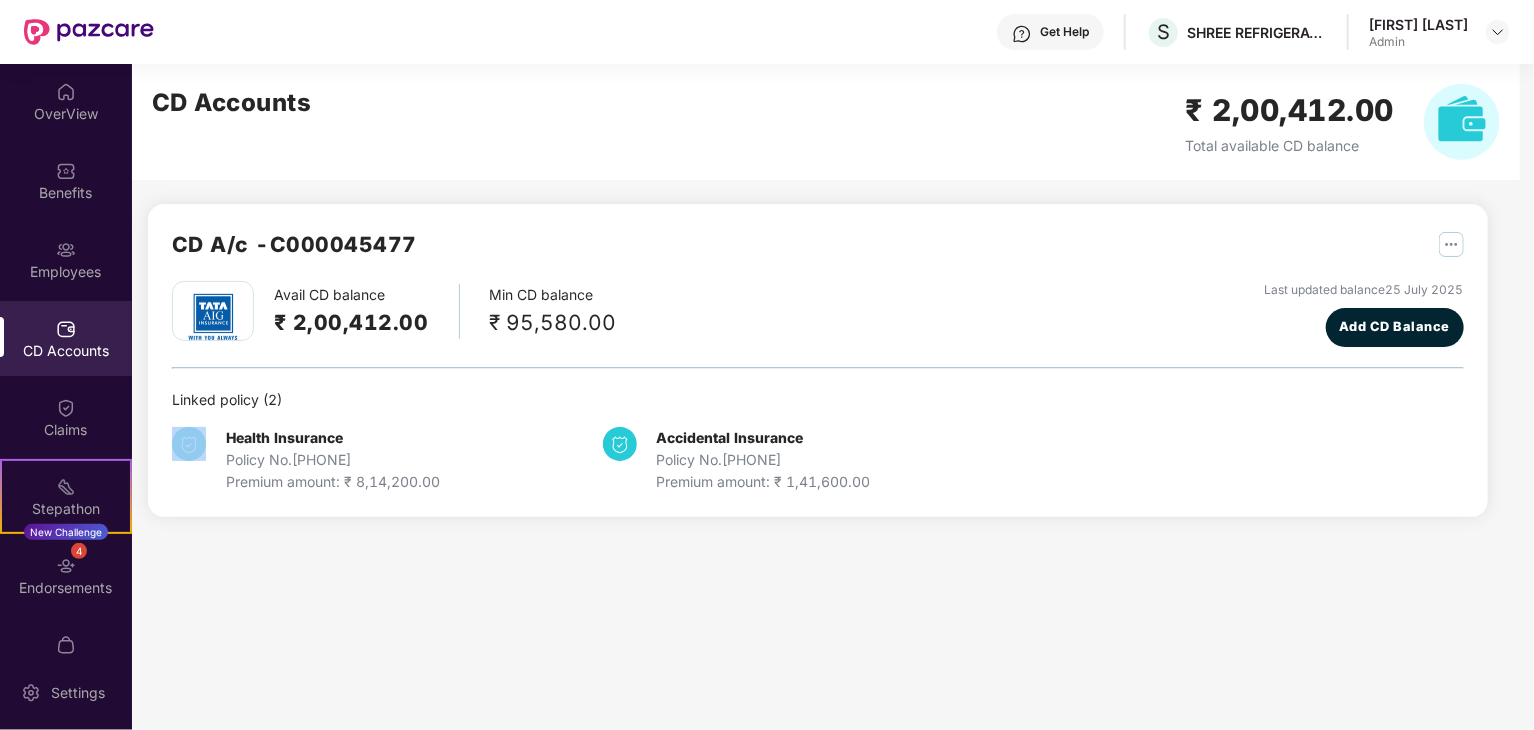 click on "Avail CD balance ₹ 2,00,412.00 Min CD balance ₹ 95,580.00 Last updated balance  25 July 2025 Add CD Balance Linked policy ( 2 ) Health Insurance Policy No.  0239840425 Premium amount: ₹ 8,14,200.00 Accidental Insurance Policy No.  0239840040 Premium amount: ₹ 1,41,600.00" at bounding box center (818, 387) 